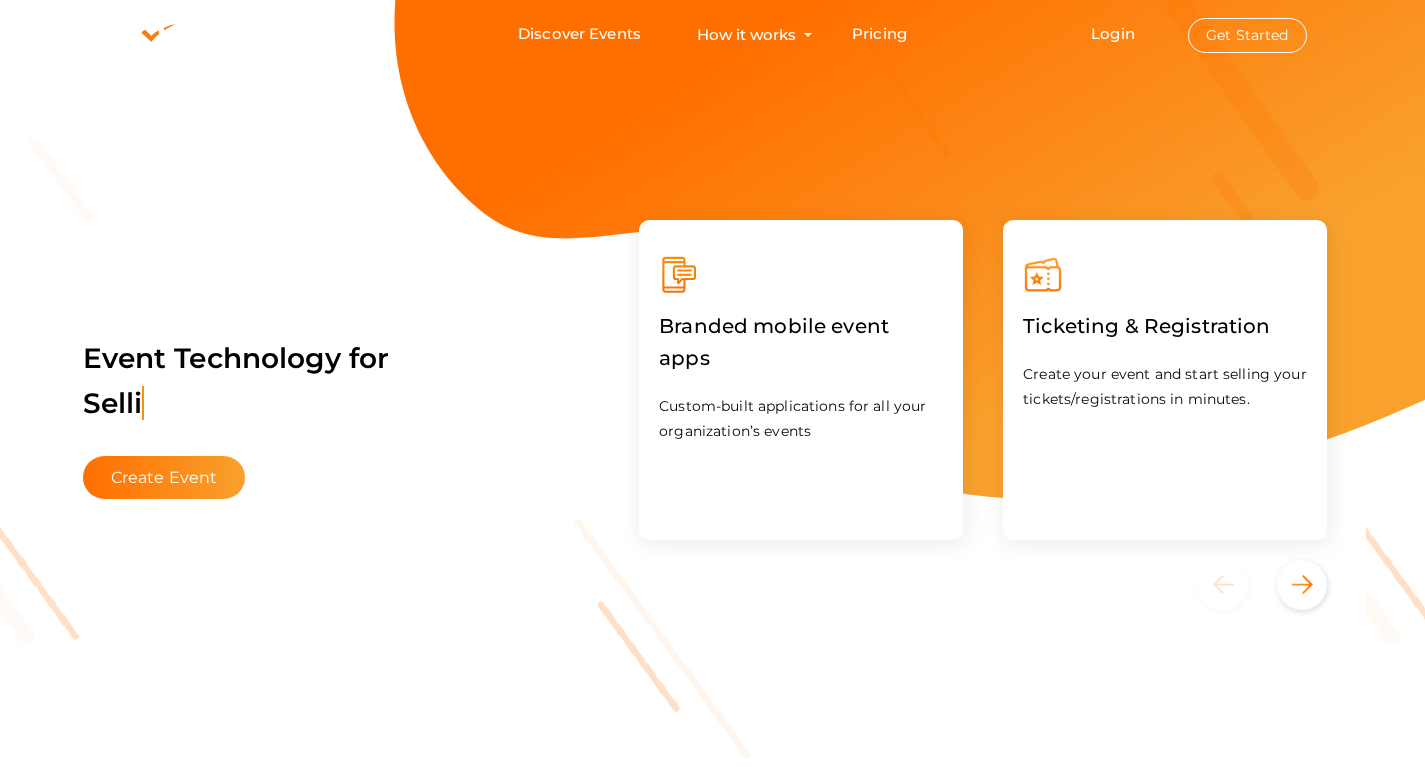 scroll, scrollTop: 0, scrollLeft: 0, axis: both 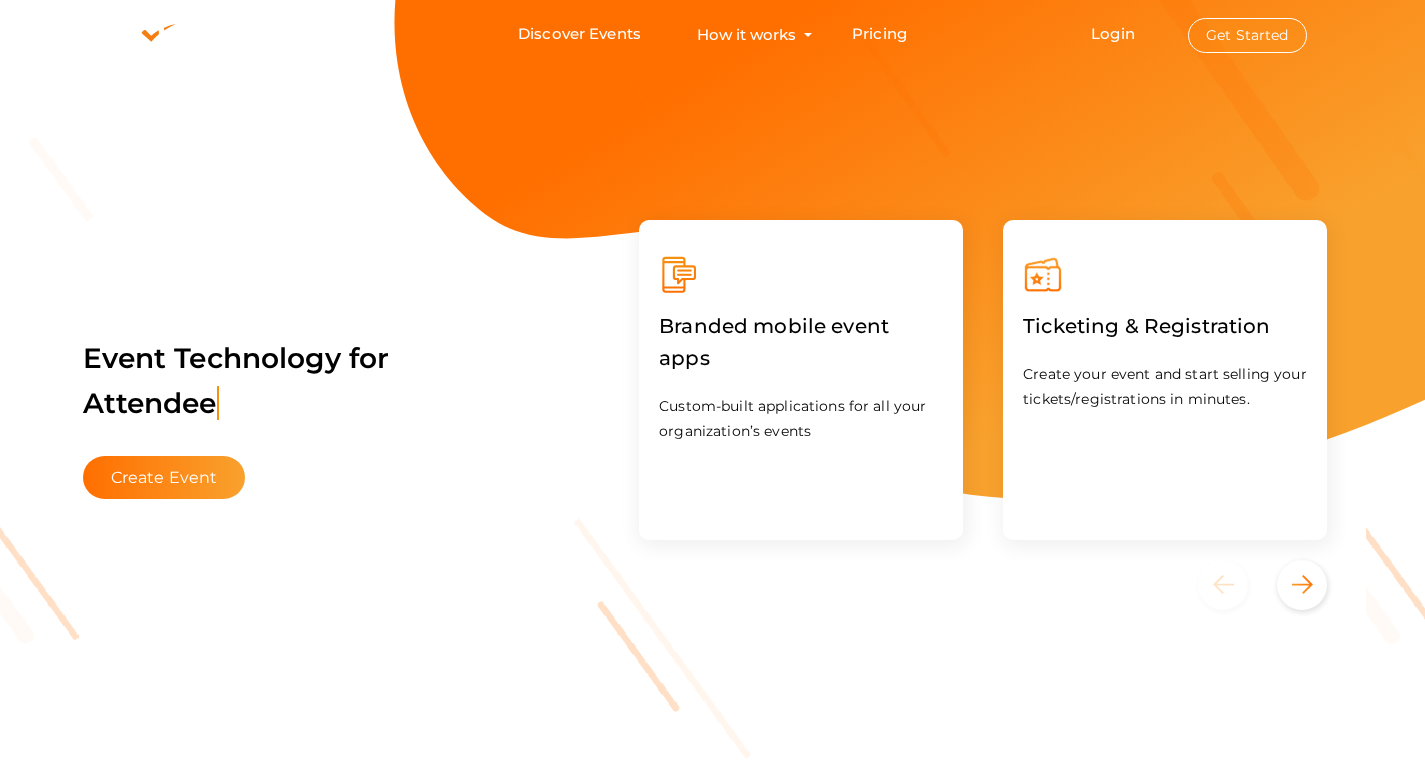click on "Get Started" at bounding box center (1247, 35) 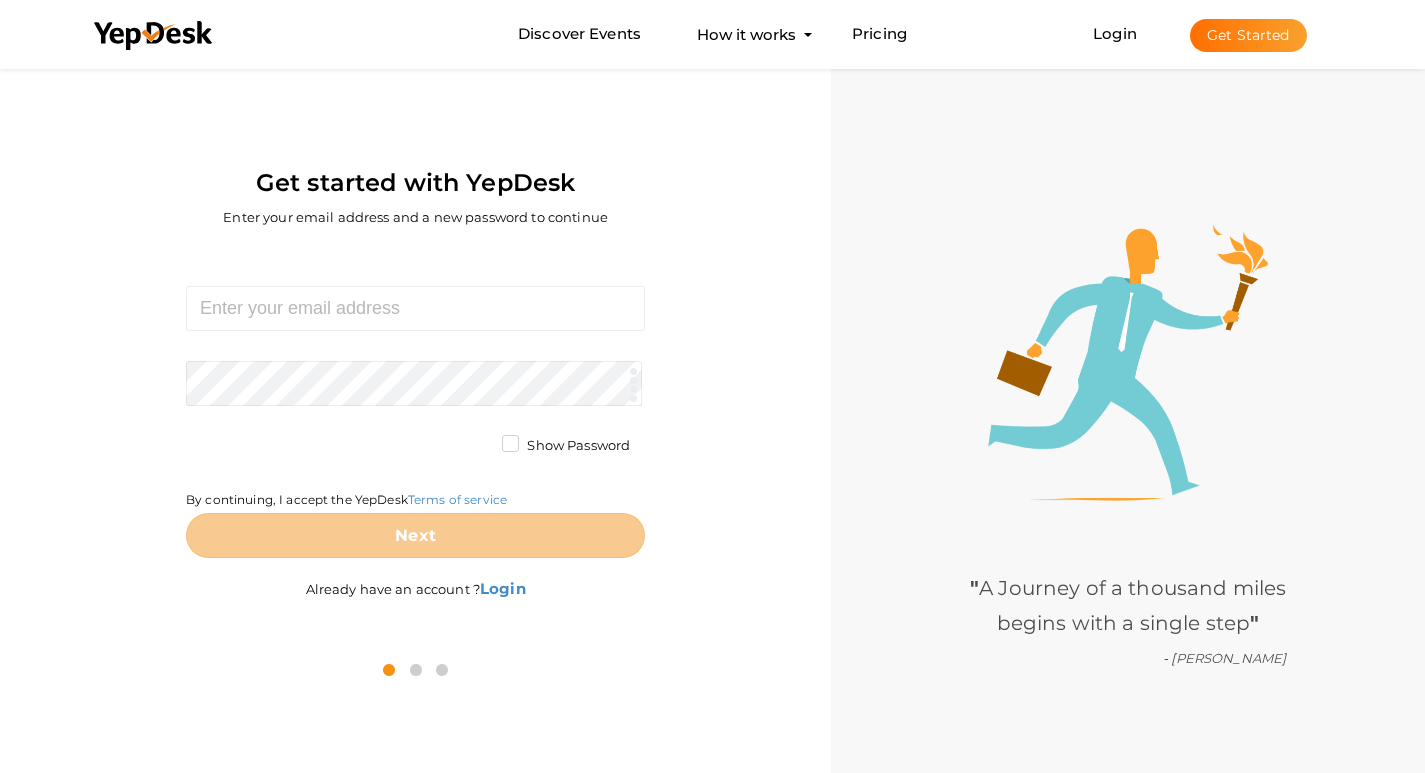 scroll, scrollTop: 64, scrollLeft: 0, axis: vertical 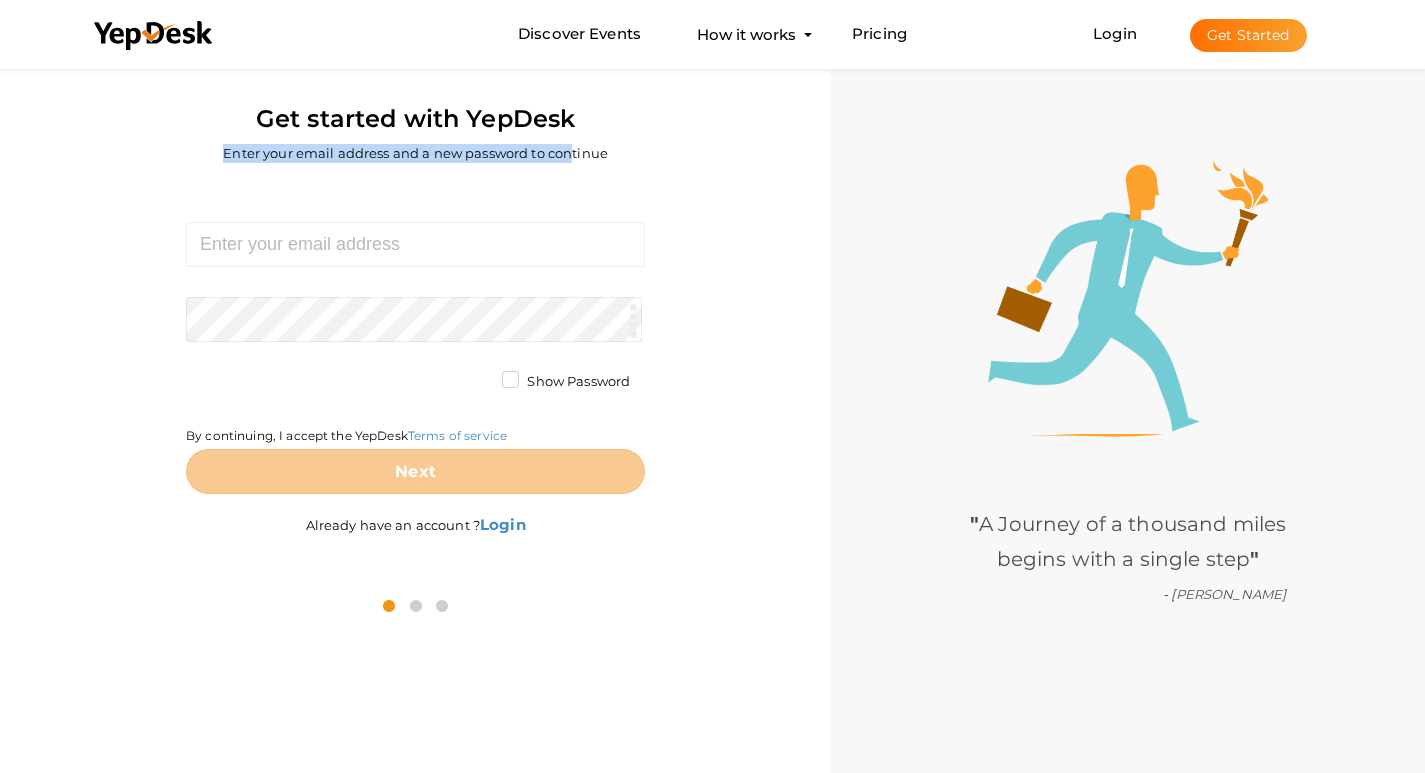 drag, startPoint x: 202, startPoint y: 145, endPoint x: 575, endPoint y: 157, distance: 373.193 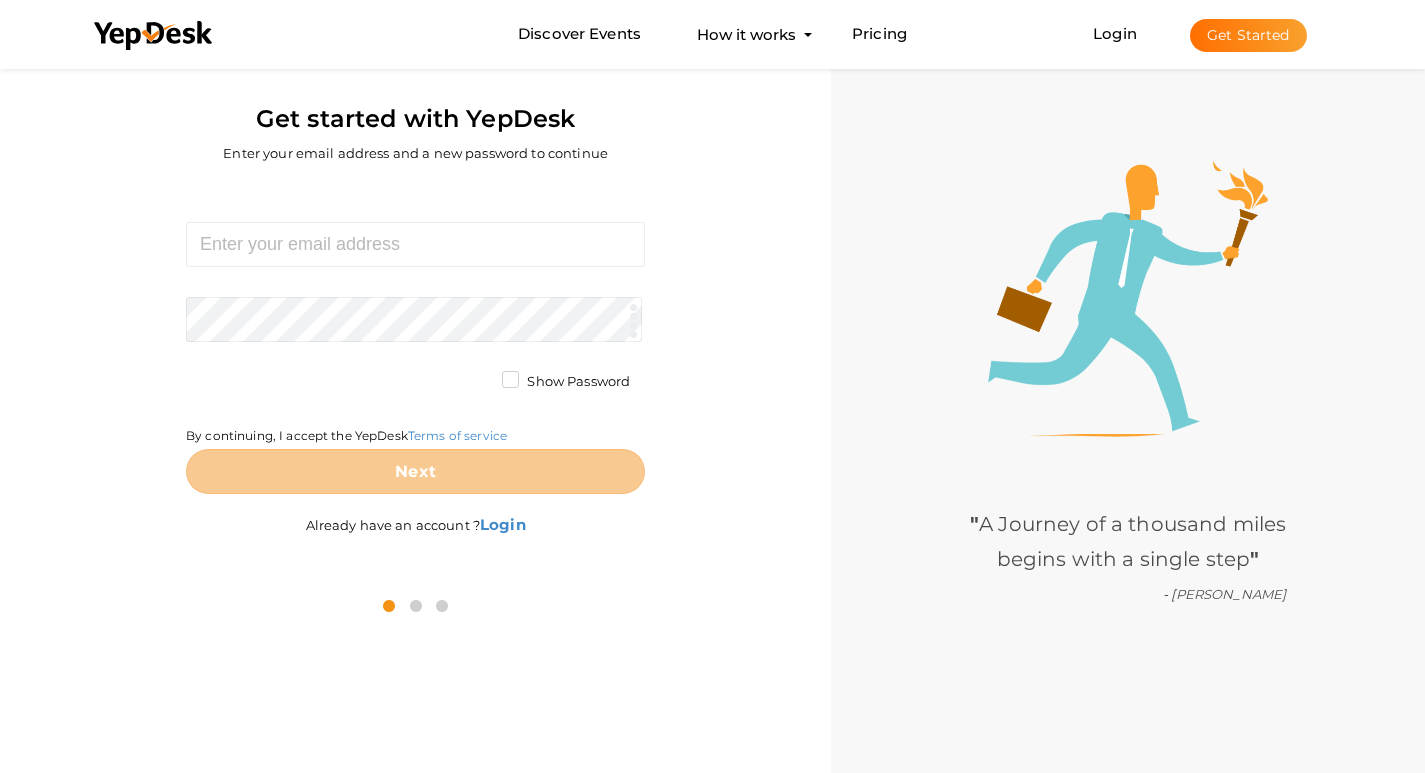 click on "Required.
Invalid
email.   Checking
You already have a YepDesk
account. Please  Sign in  your account to create
an organization / group.
Required.
Passwords must be between 4 and 20 characters.
Show Password
By continuing, I accept the YepDesk  Terms of
service
Next
Already
have an account ?  Login" at bounding box center [415, 381] 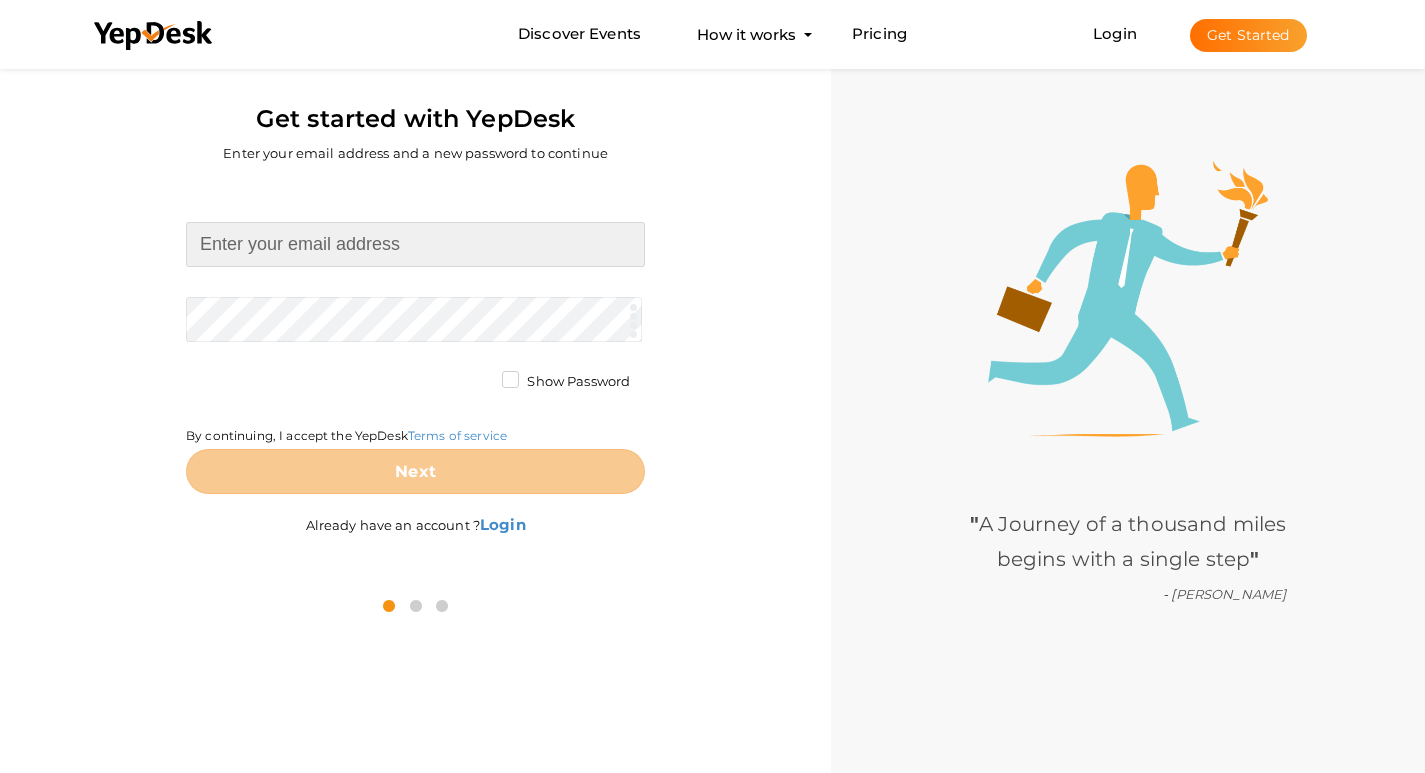 click at bounding box center [415, 244] 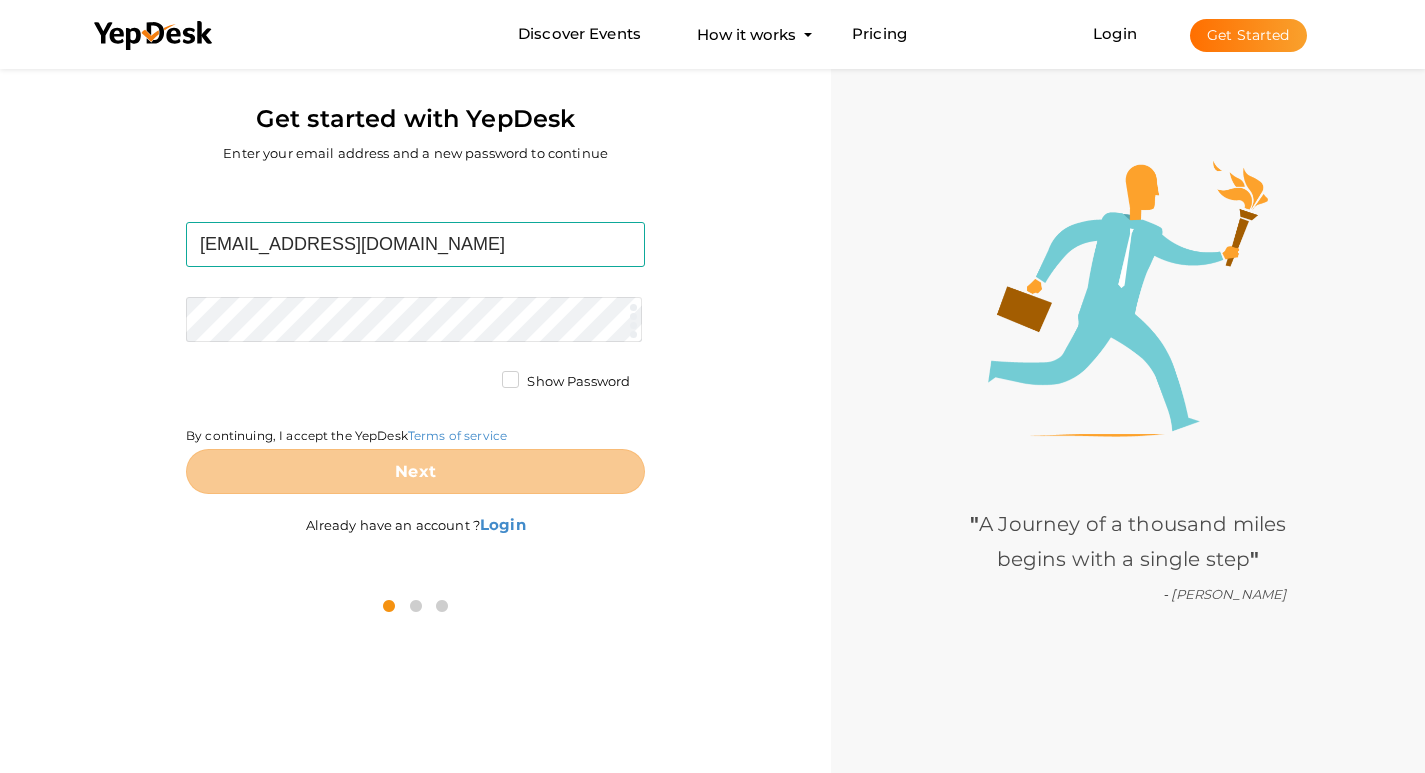 click on "concordehbrlayout@gmail.com   Required.
Invalid
email.   Checking
You already have a YepDesk
account. Please  Sign in  your account to create
an organization / group.
Required.
Passwords must be between 4 and 20 characters.
Show Password
By continuing, I accept the YepDesk  Terms of
service
Next" at bounding box center (415, 358) 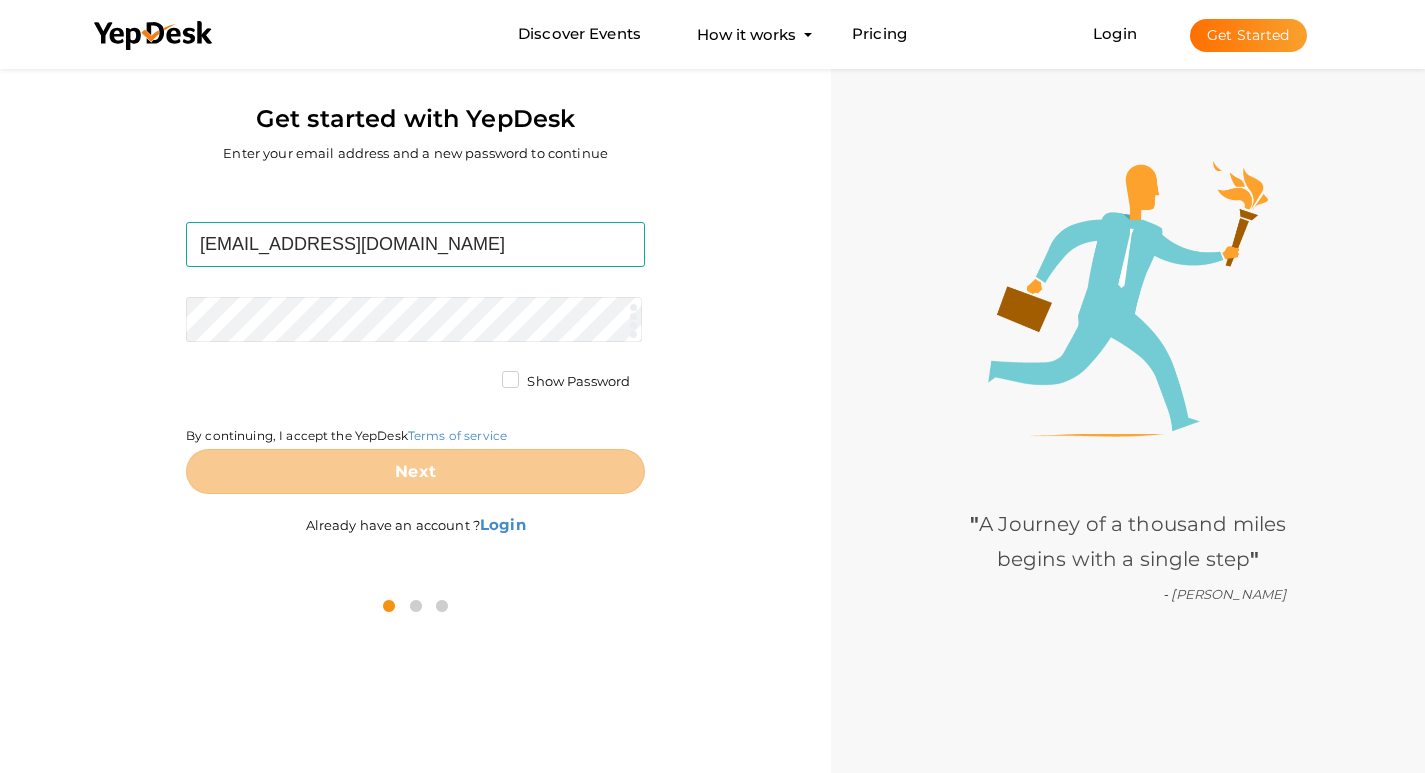 click on "Get started with YepDesk
Enter your email address and a new
password to continue
concordehbrlayout@gmail.com   Required.
Invalid
email.   Checking
You already have a YepDesk
account. Please  Sign in  your account to create
an organization / group.
Required.
Passwords must be between 4 and 20 characters.
Show Password
By continuing, I accept the YepDesk  Terms of
service
Next
Already
have an account ?  Login" at bounding box center (415, 317) 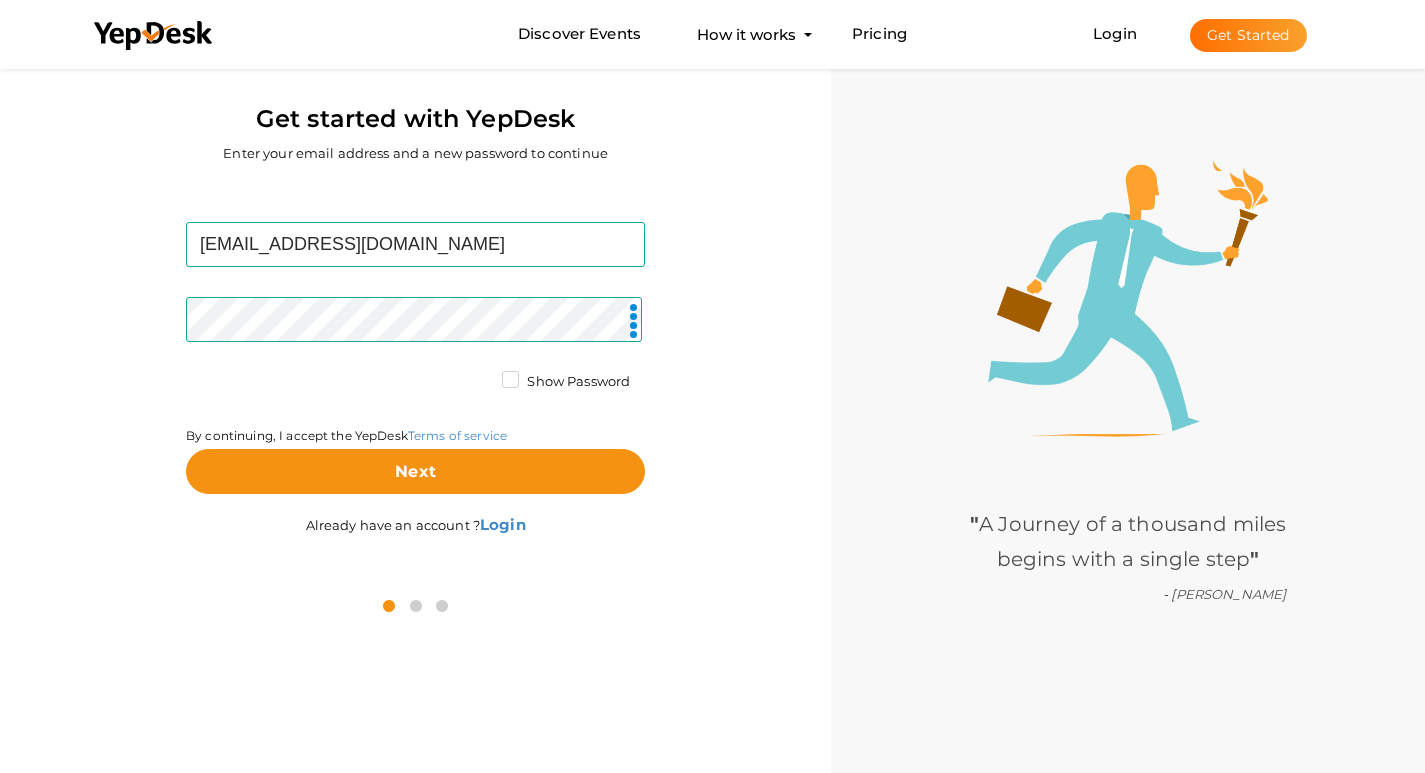 click on "Show Password" at bounding box center (566, 382) 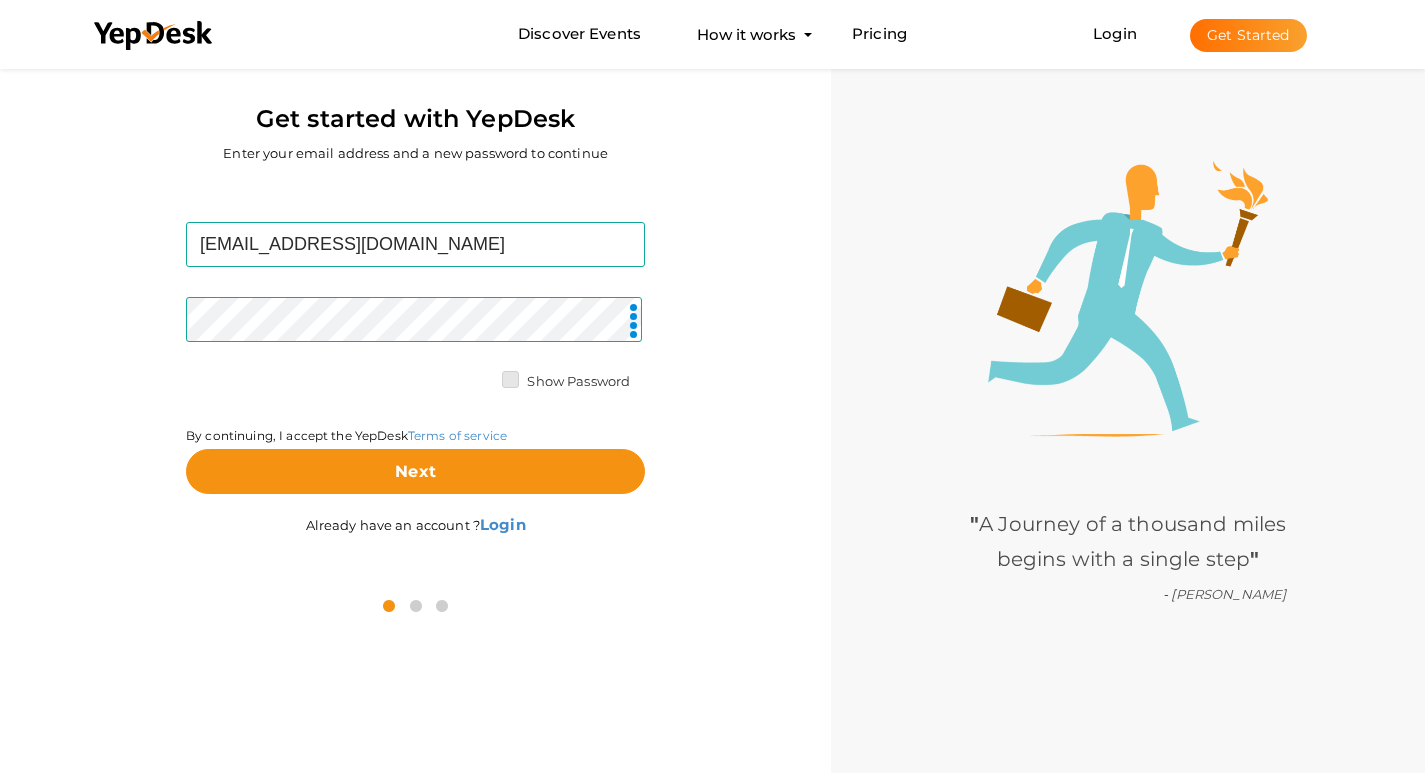 click on "Show Password" at bounding box center [482, 376] 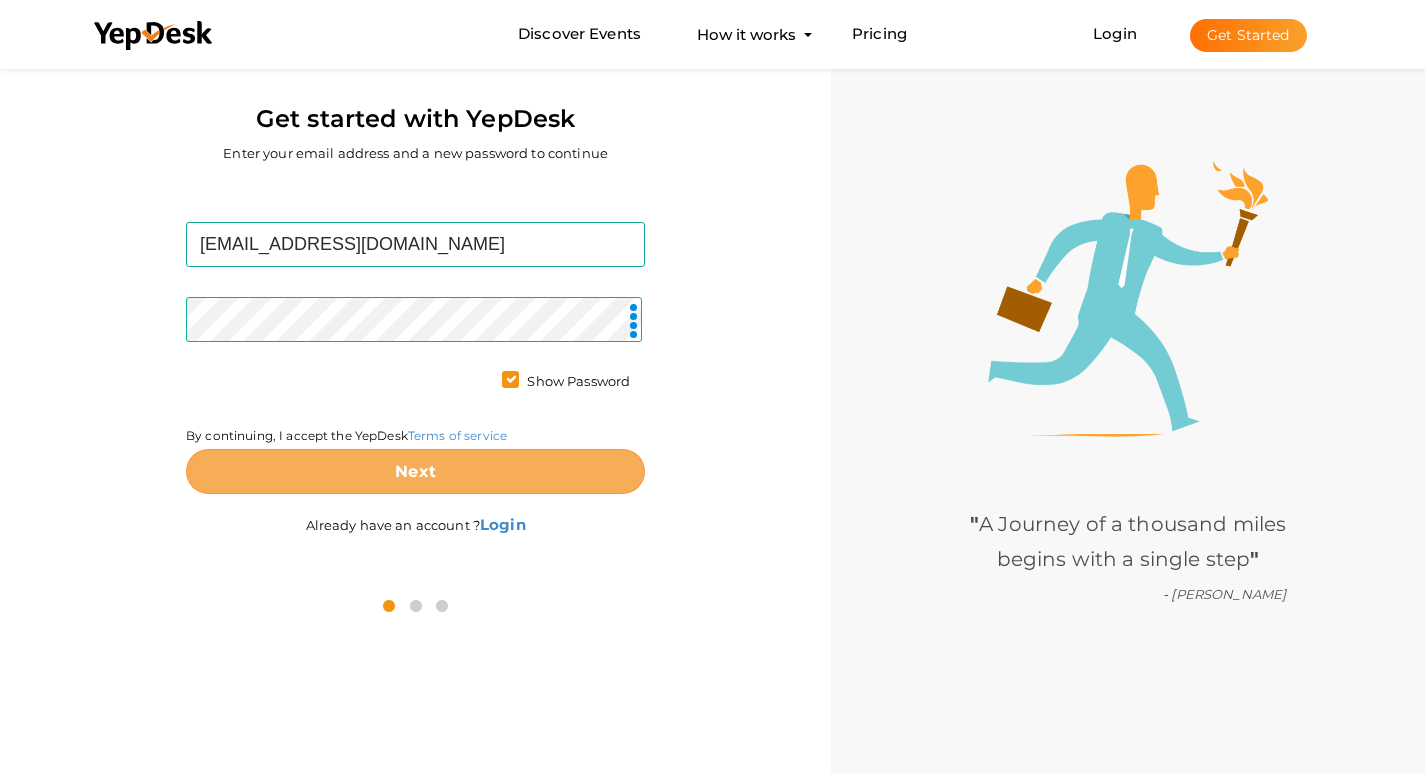 click on "Next" at bounding box center (415, 471) 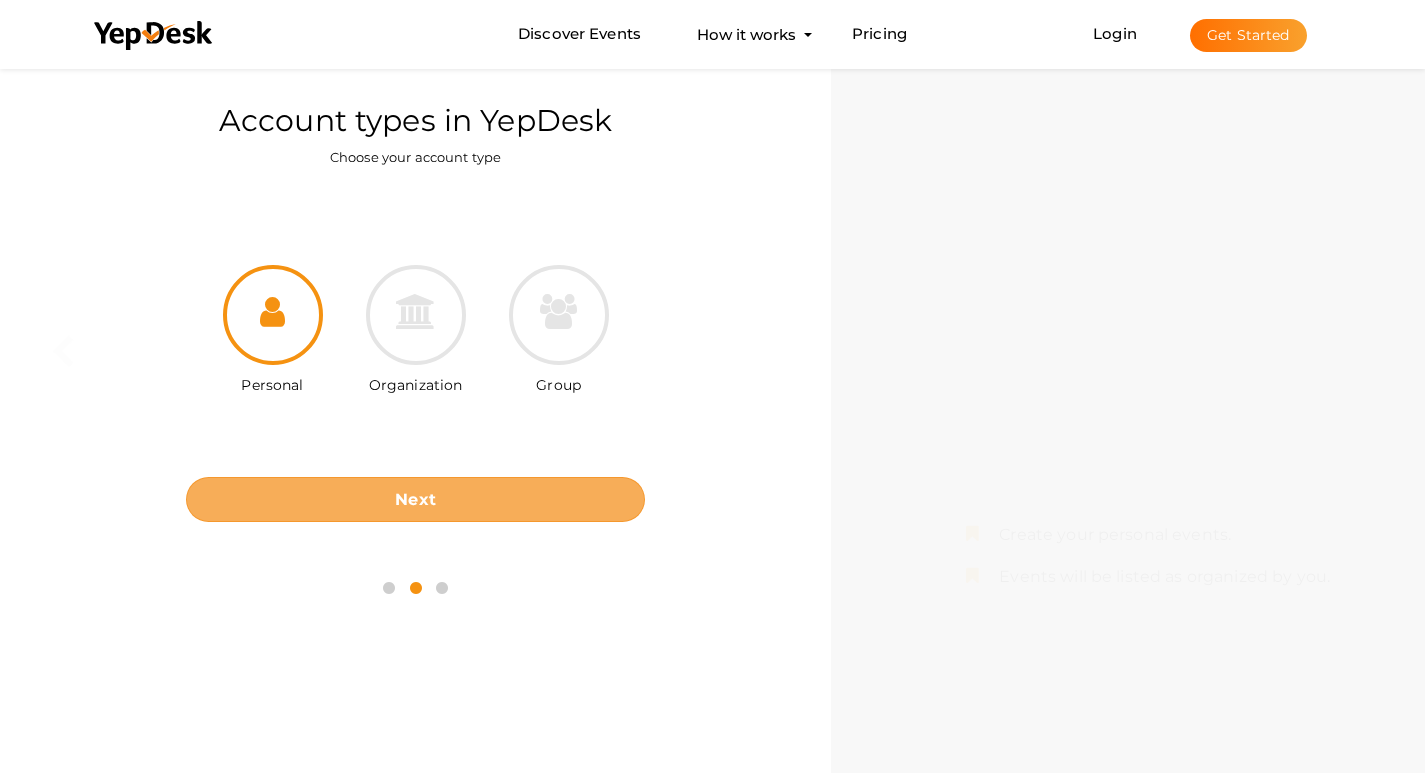 click on "Next" at bounding box center (415, 499) 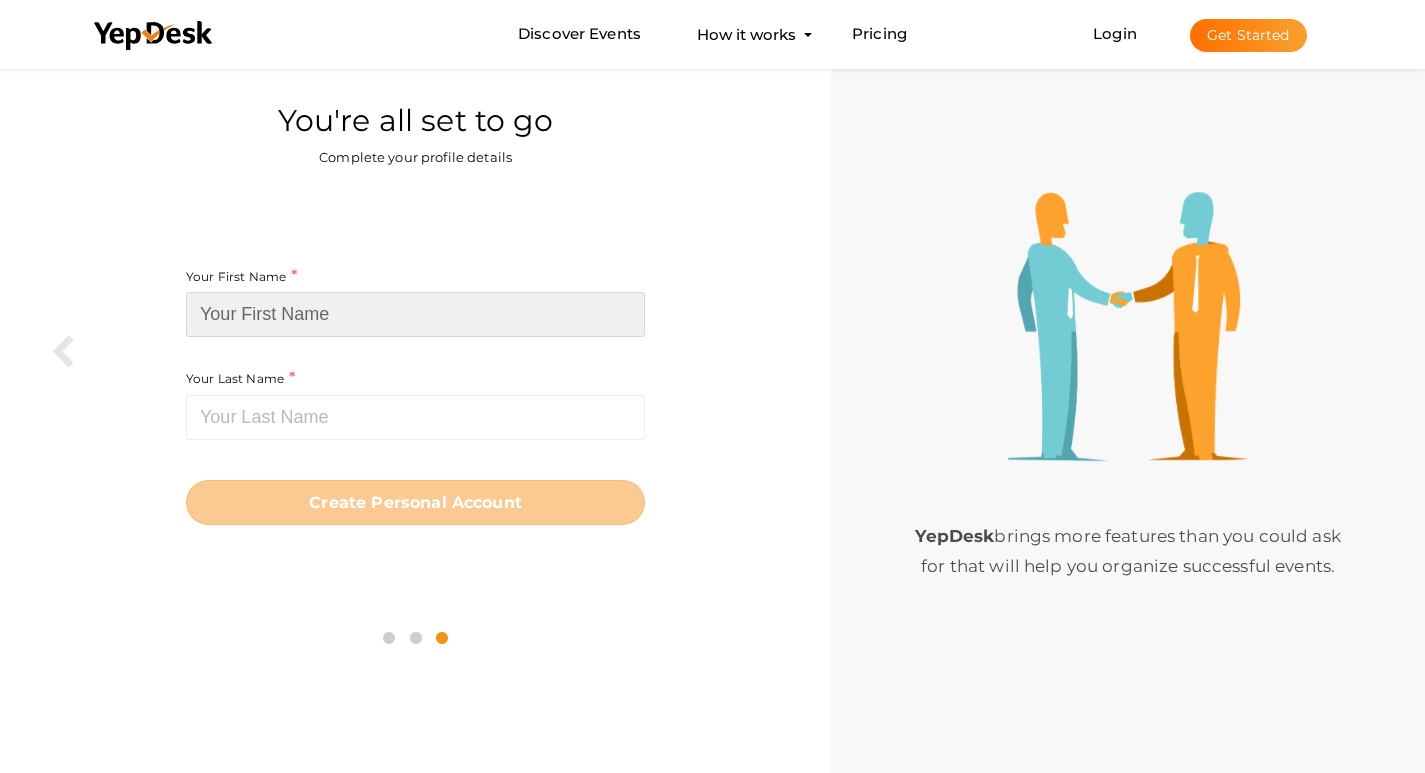 click at bounding box center [415, 314] 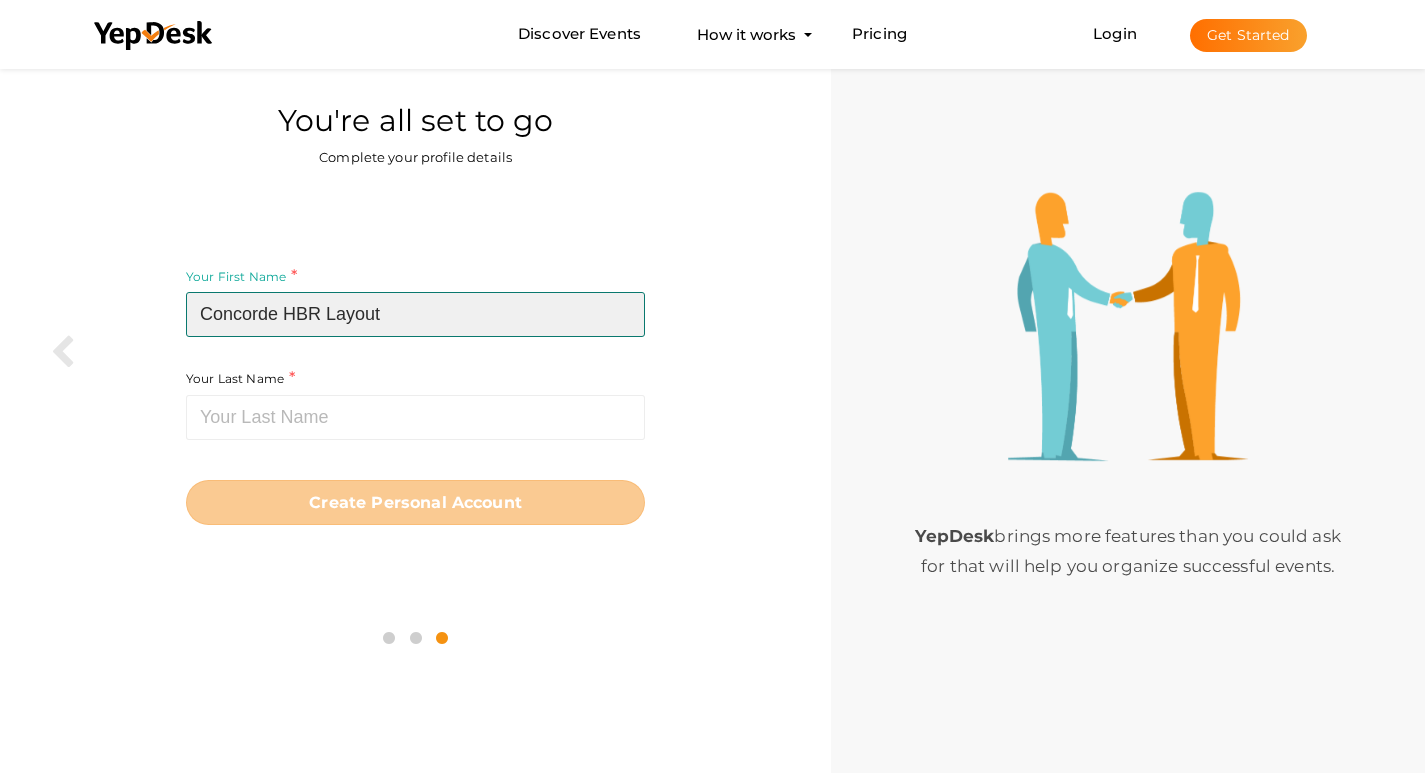 type on "Concorde HBR Layout" 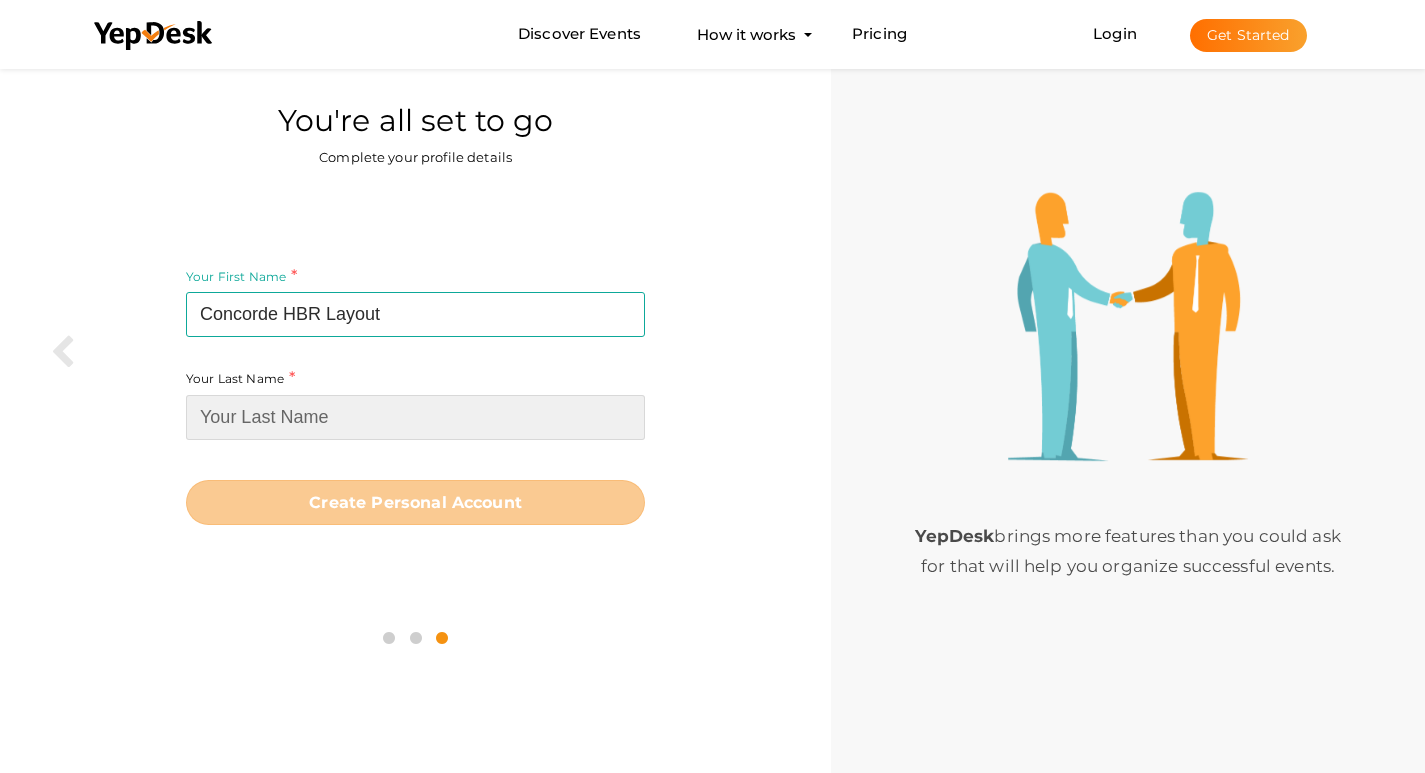 click at bounding box center (415, 417) 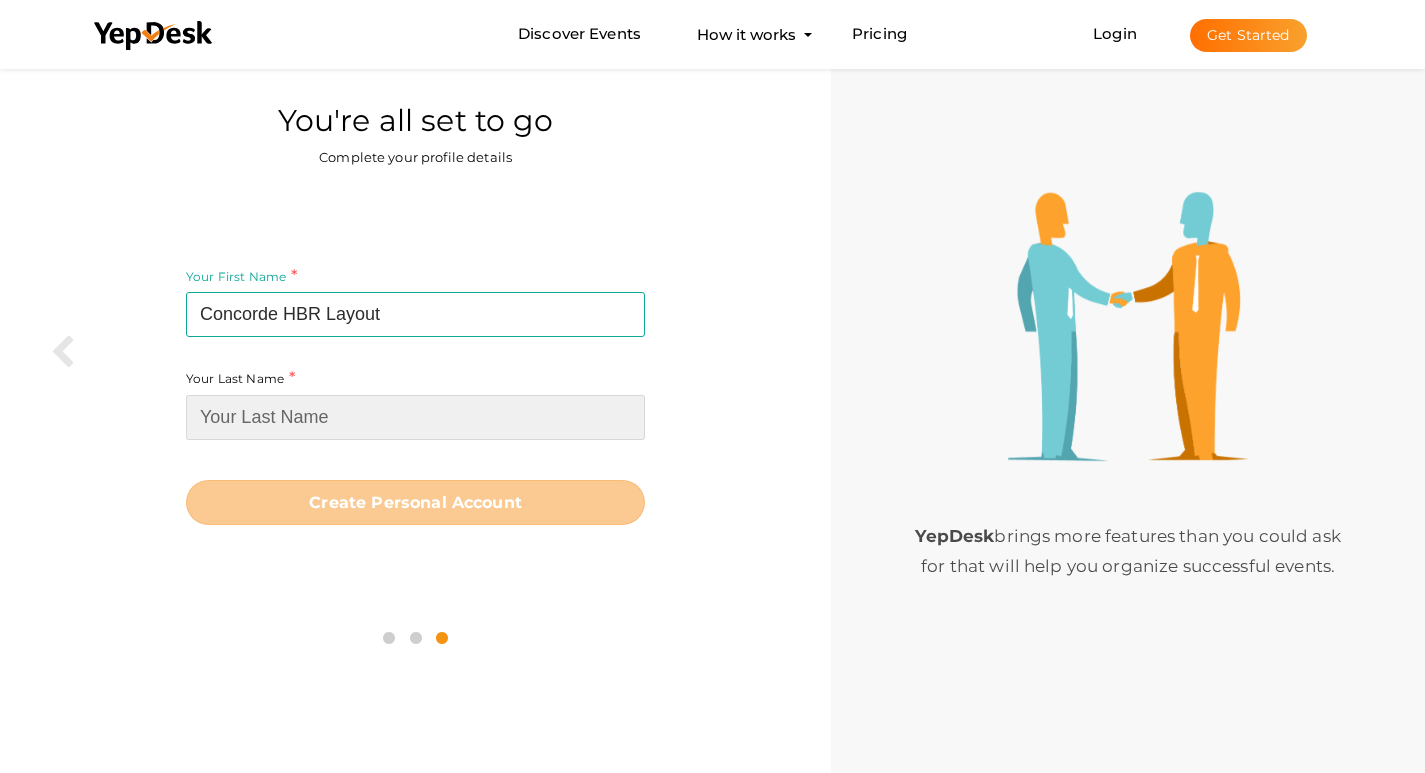 paste on "Bangalore," 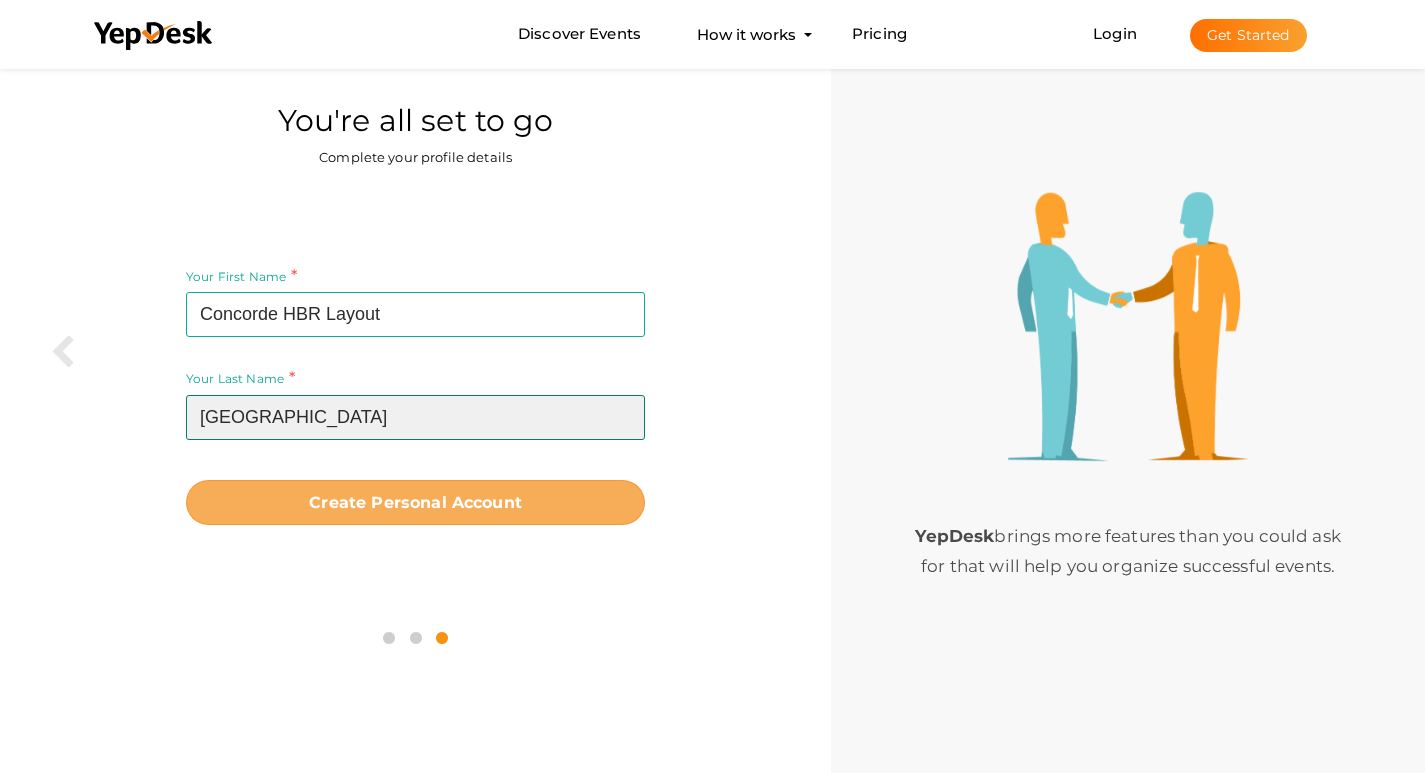 type on "Bangalore" 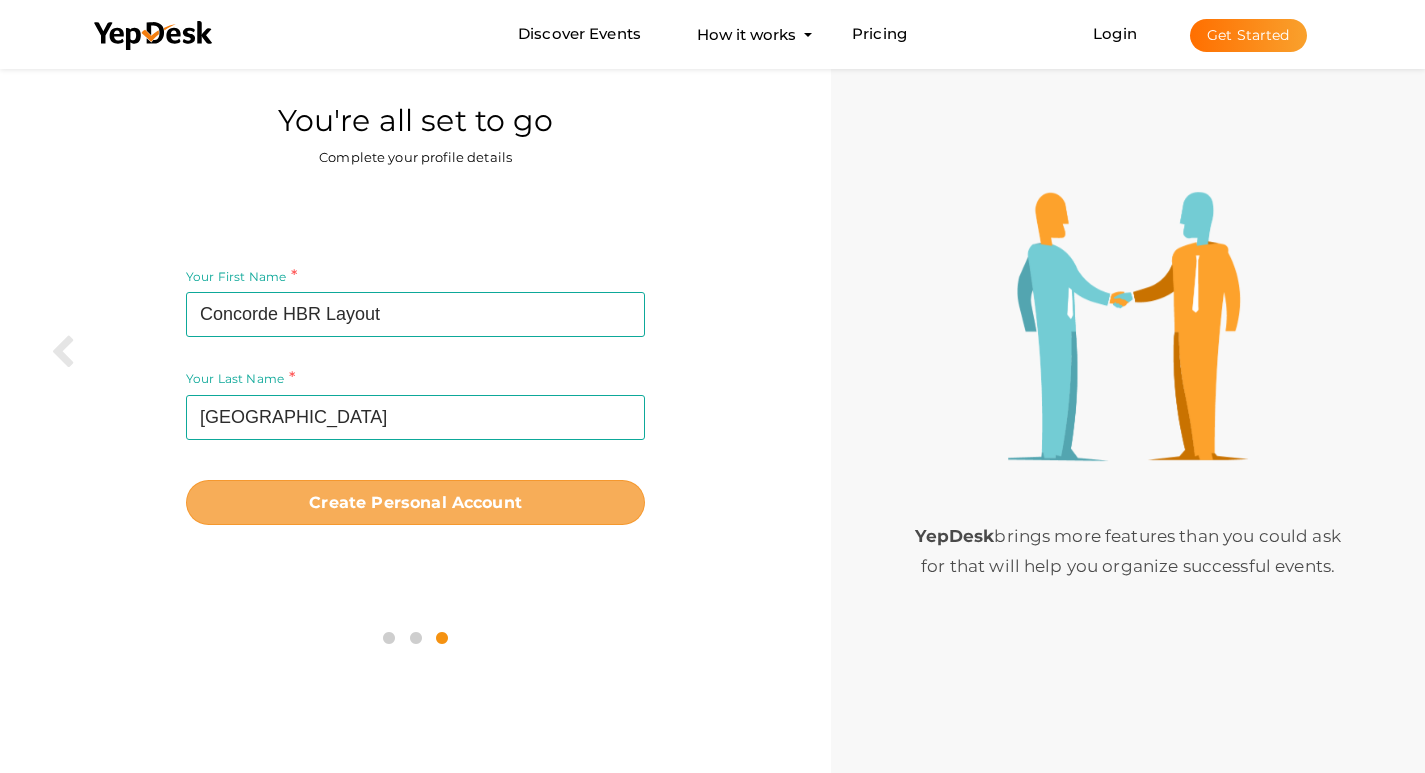 click on "Create
Personal Account" at bounding box center [415, 502] 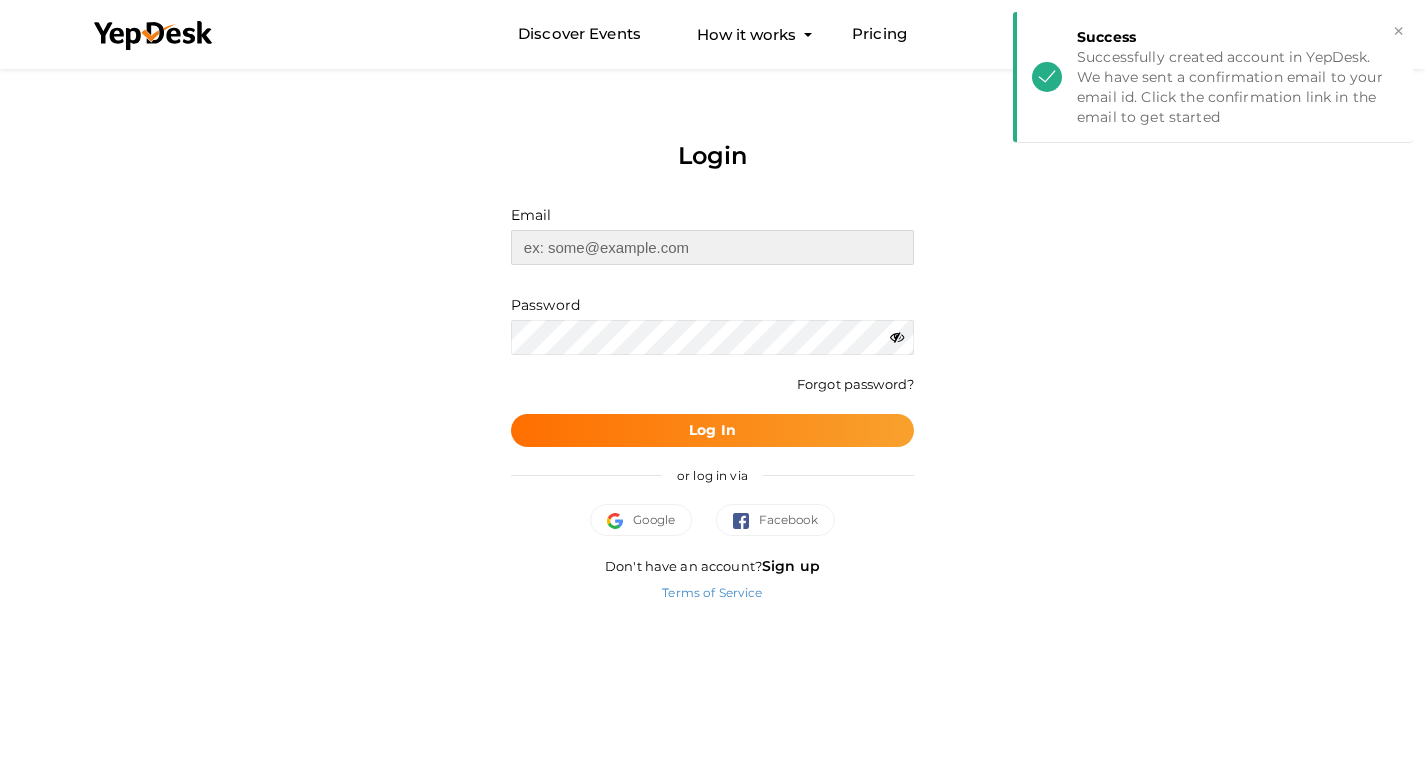 type on "[EMAIL_ADDRESS][DOMAIN_NAME]" 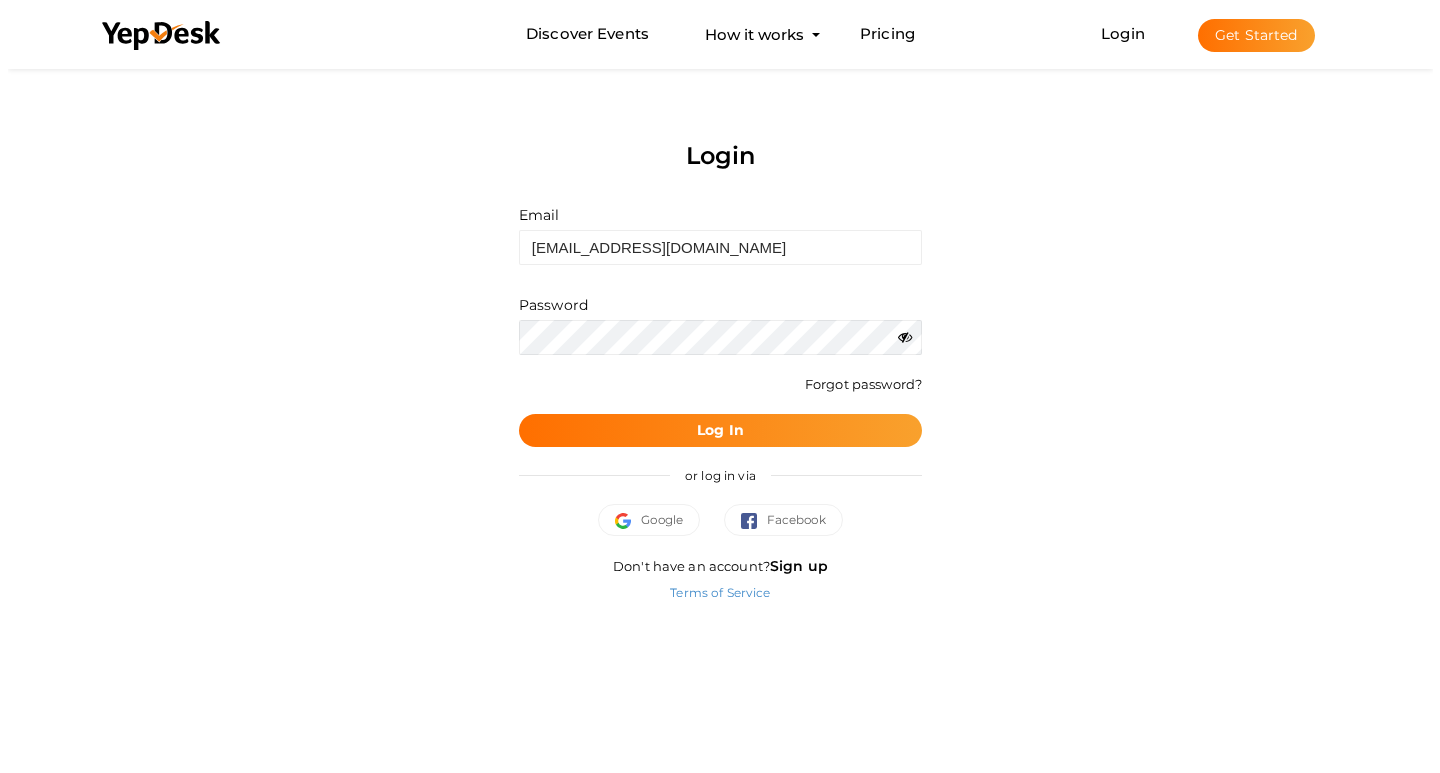 scroll, scrollTop: 0, scrollLeft: 0, axis: both 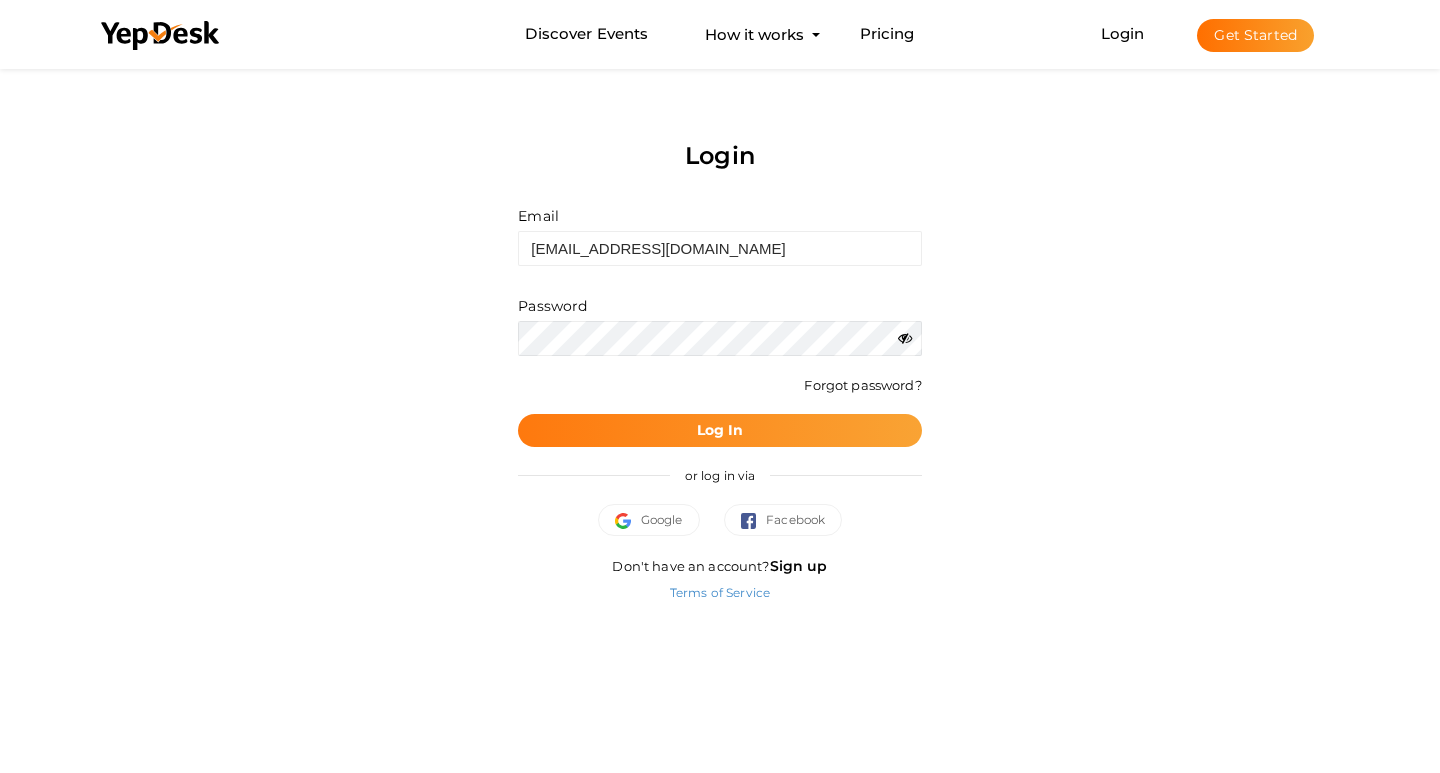click on "Log In" at bounding box center [719, 430] 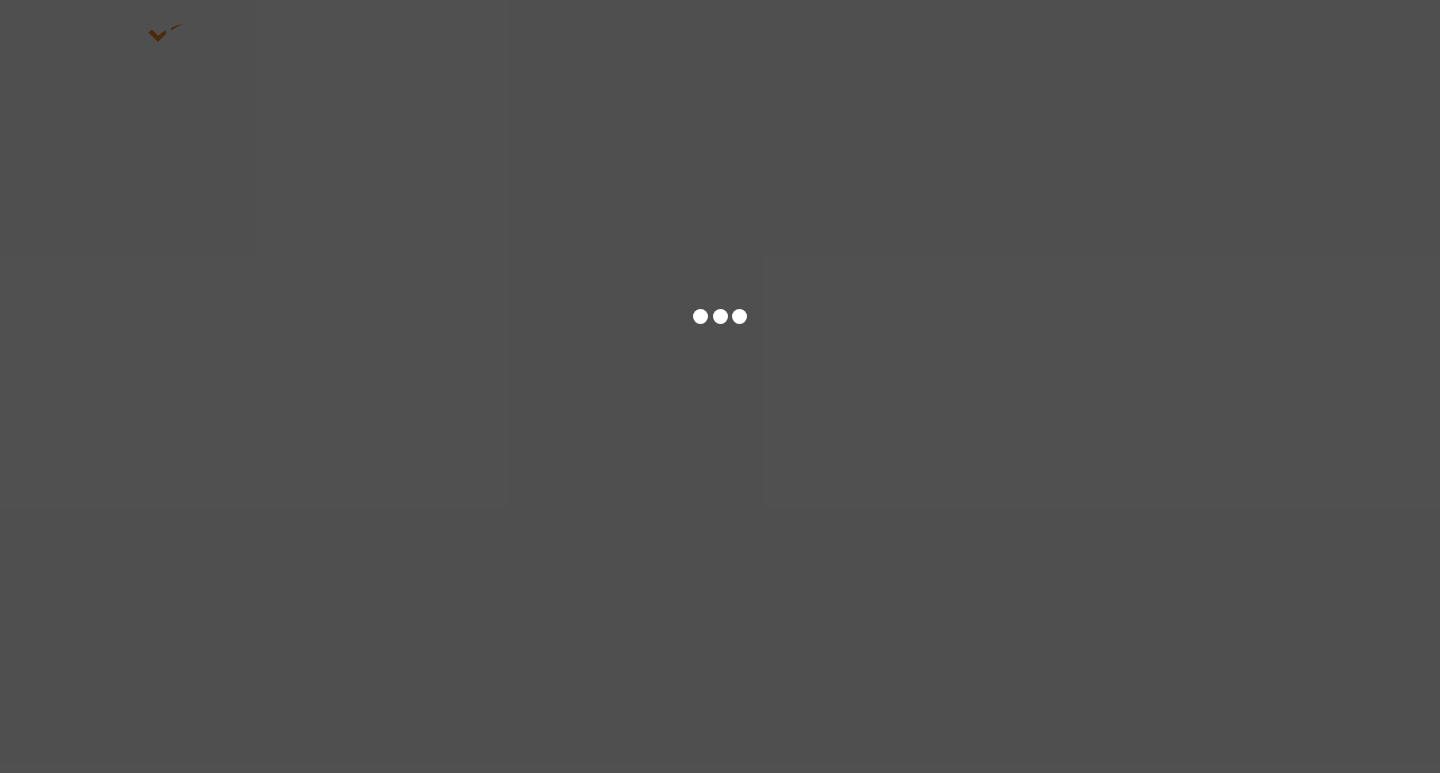 scroll, scrollTop: 0, scrollLeft: 0, axis: both 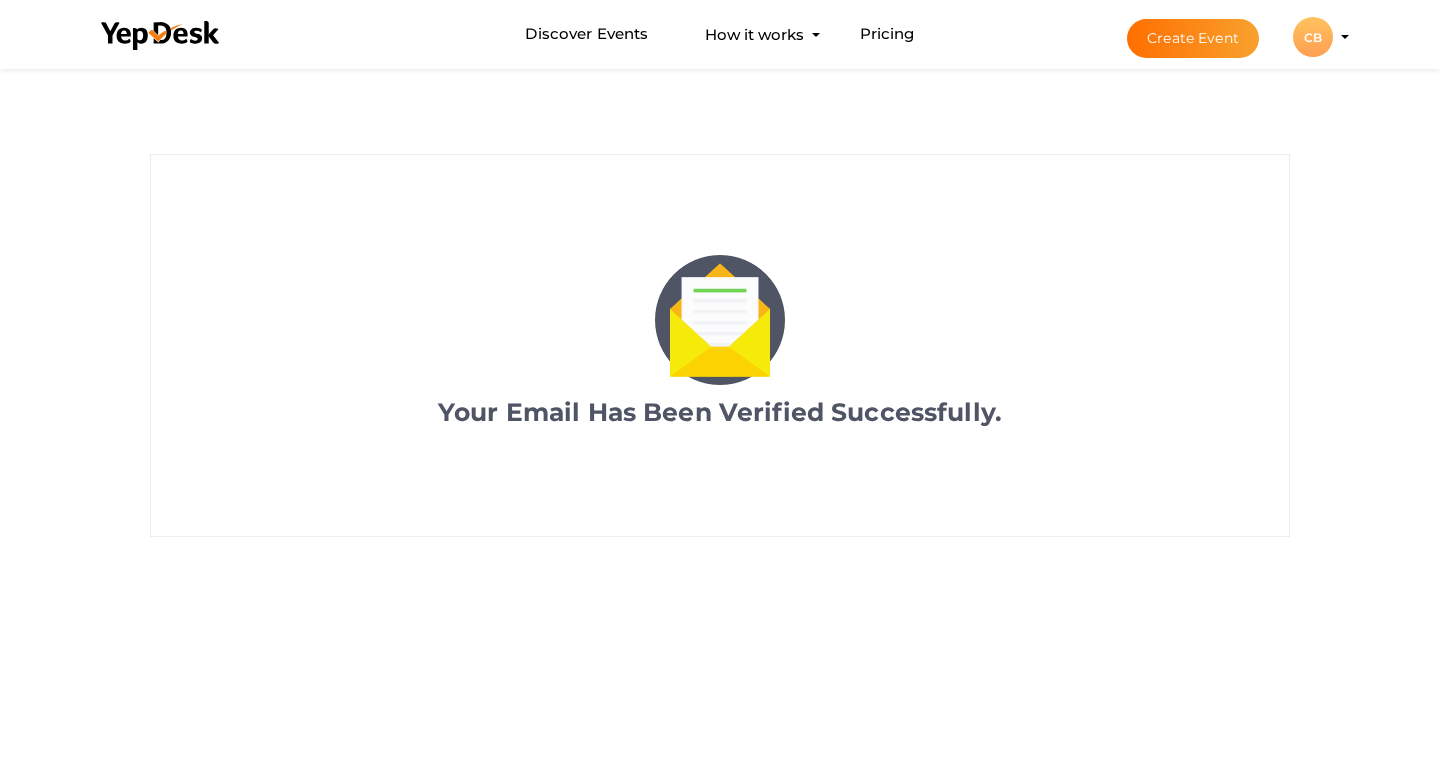 click on "CB" at bounding box center (1313, 37) 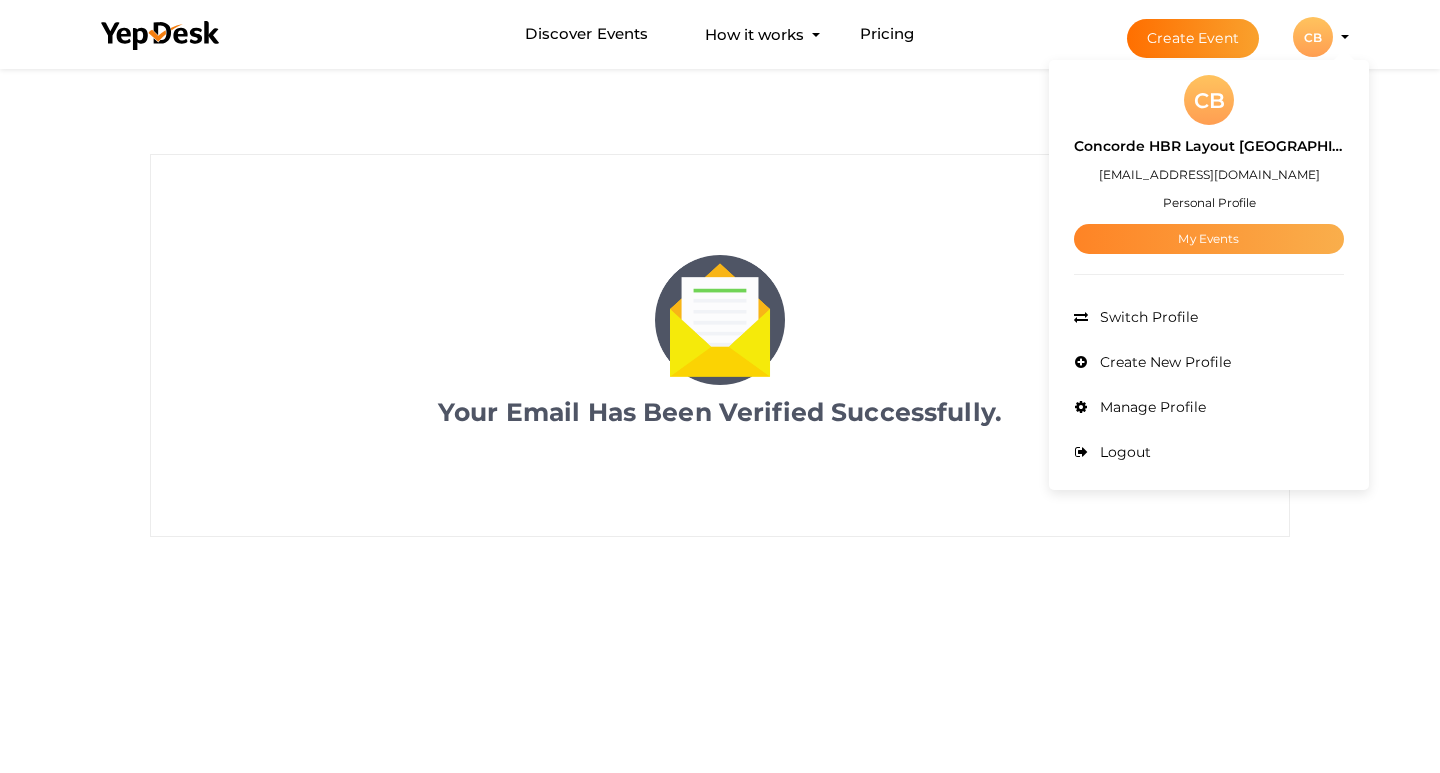 click on "My Events" at bounding box center [1209, 239] 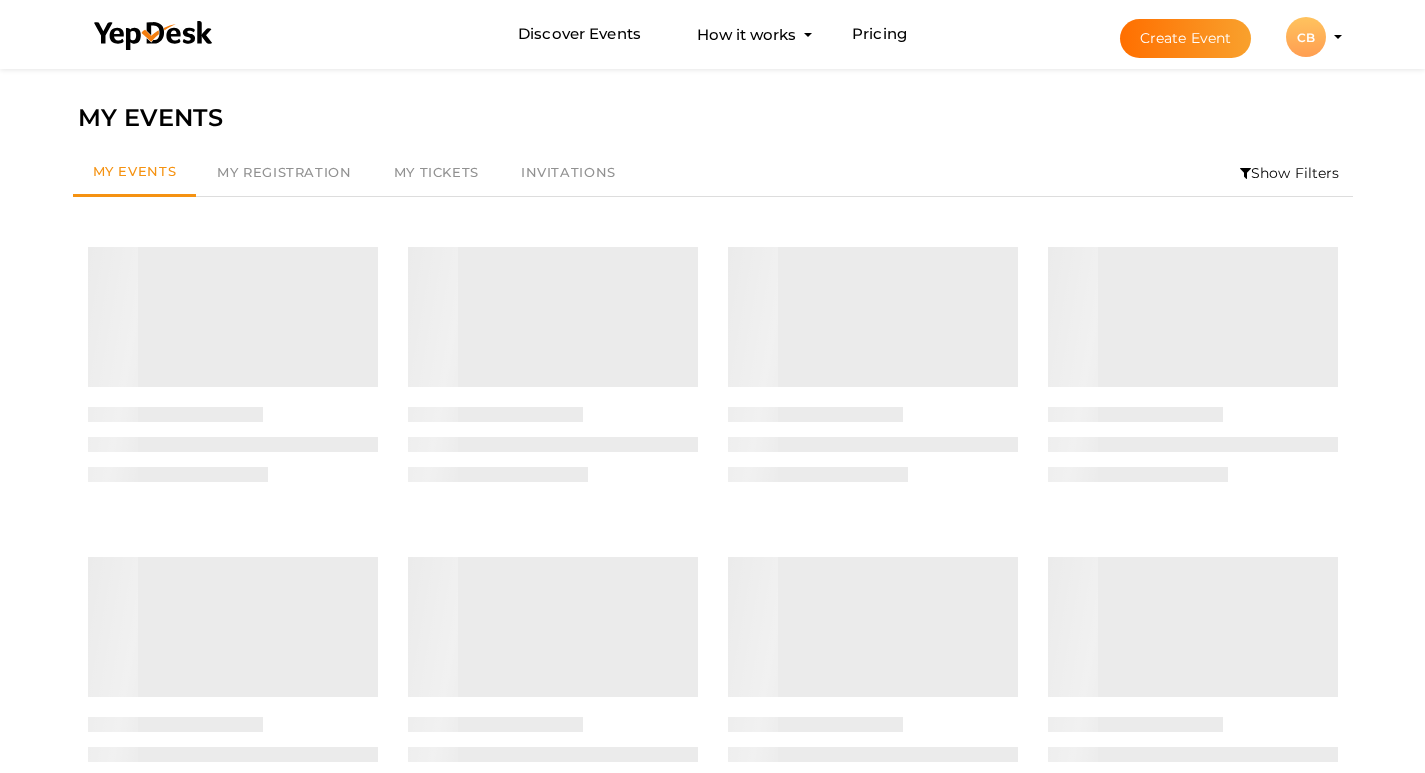 click on "CB" at bounding box center [1306, 37] 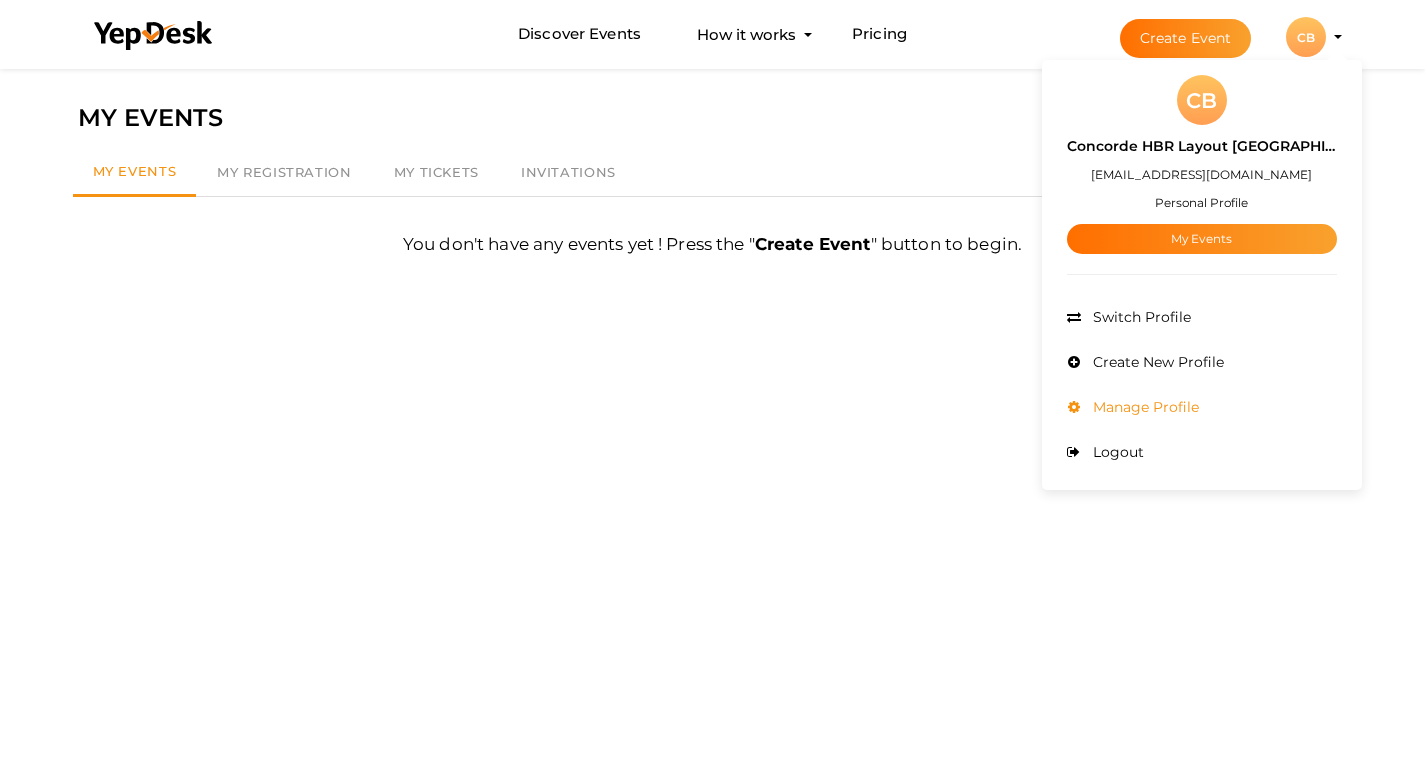 click on "Manage Profile" at bounding box center (1202, 407) 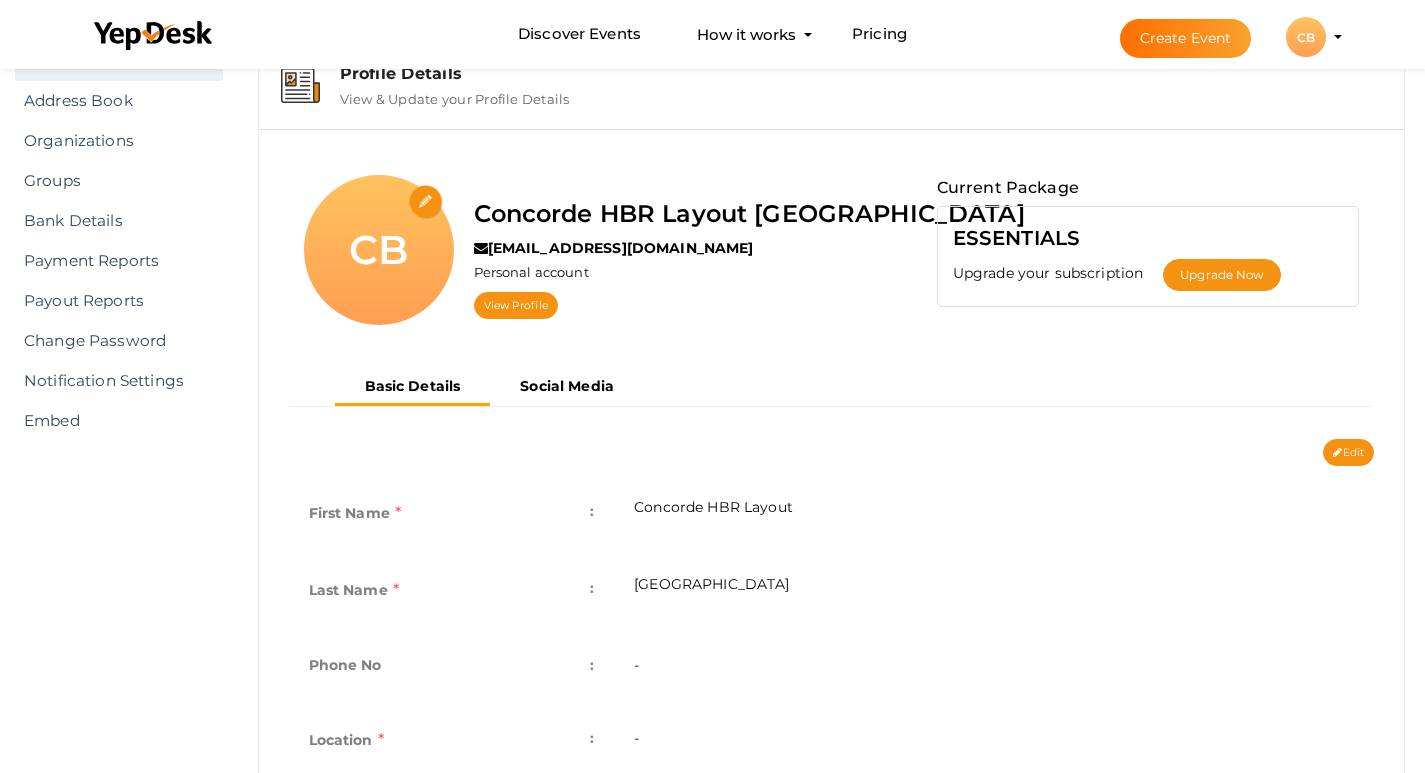 scroll, scrollTop: 0, scrollLeft: 0, axis: both 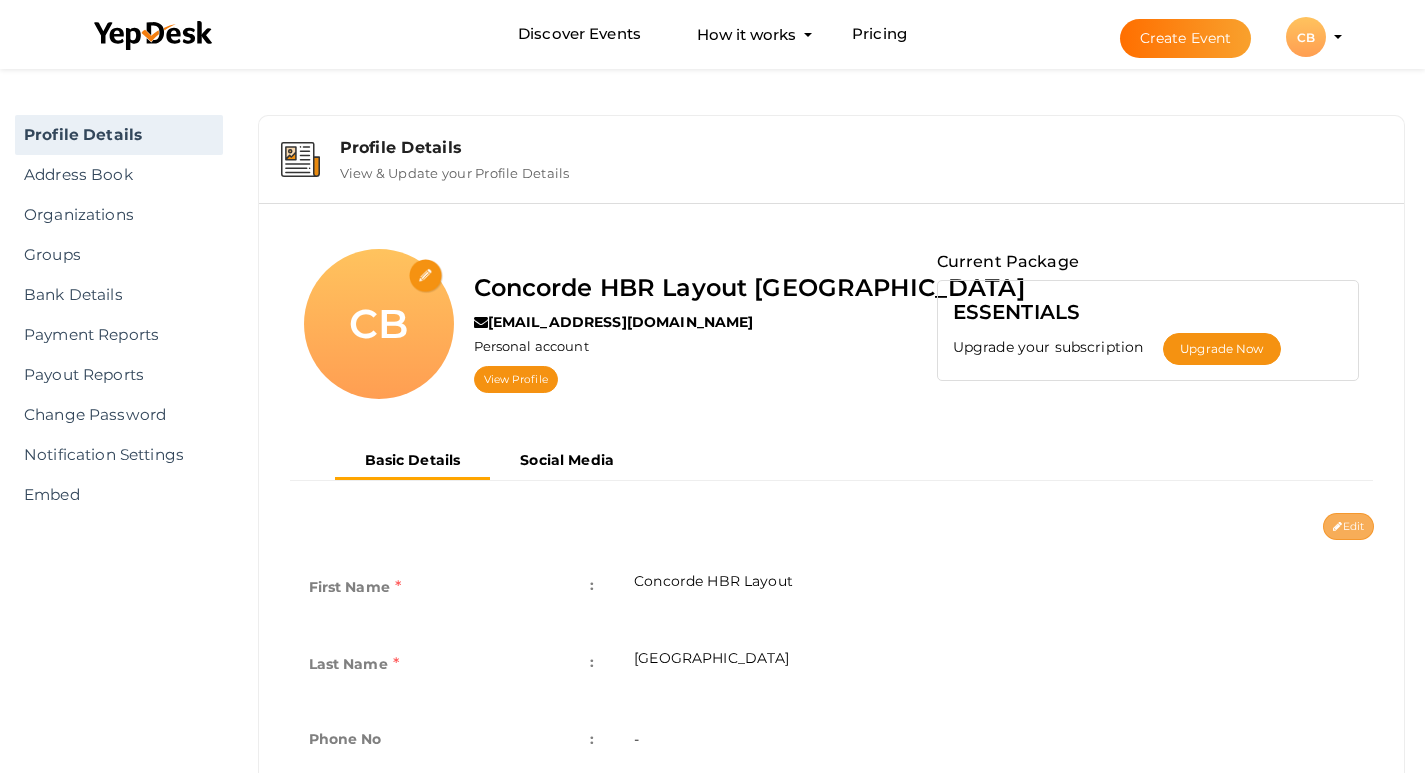click on "Edit" at bounding box center (1348, 526) 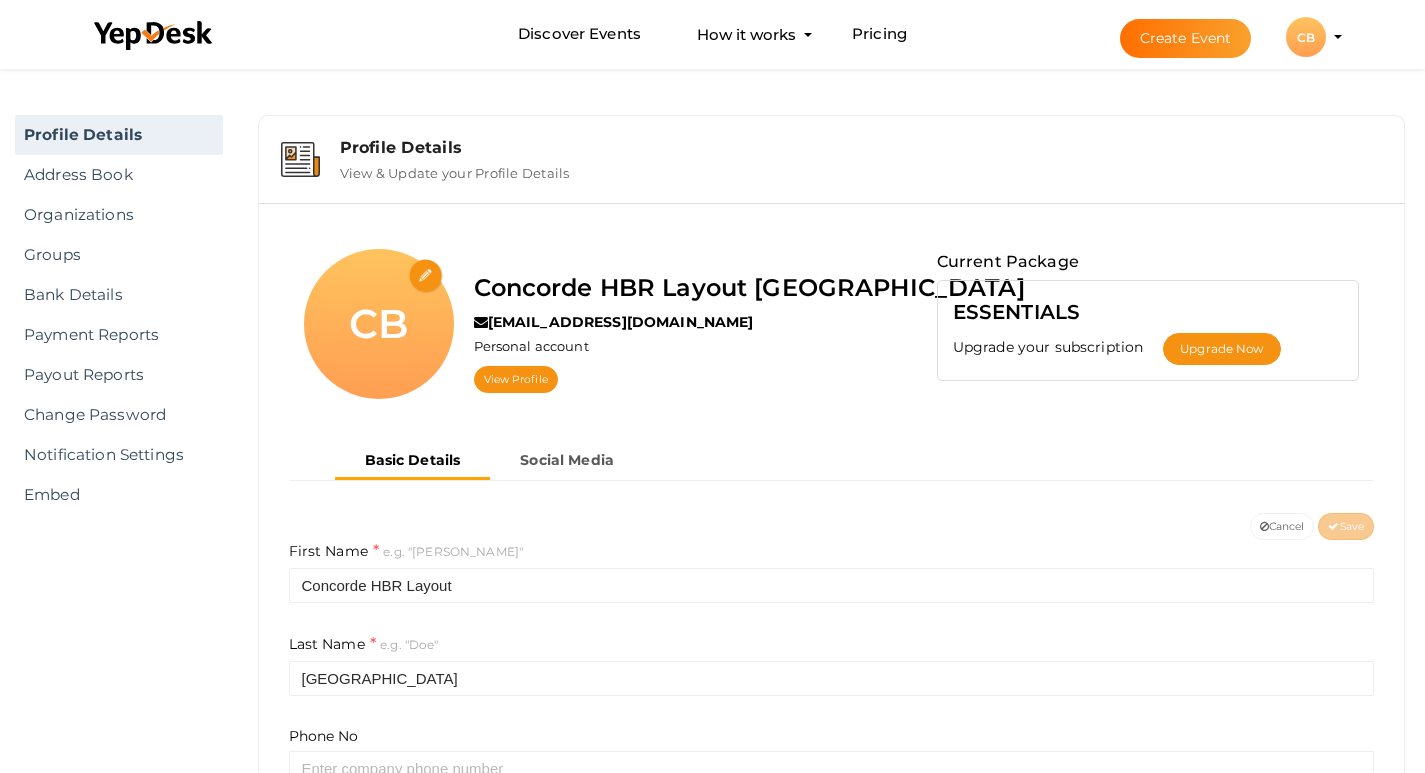 scroll, scrollTop: 300, scrollLeft: 0, axis: vertical 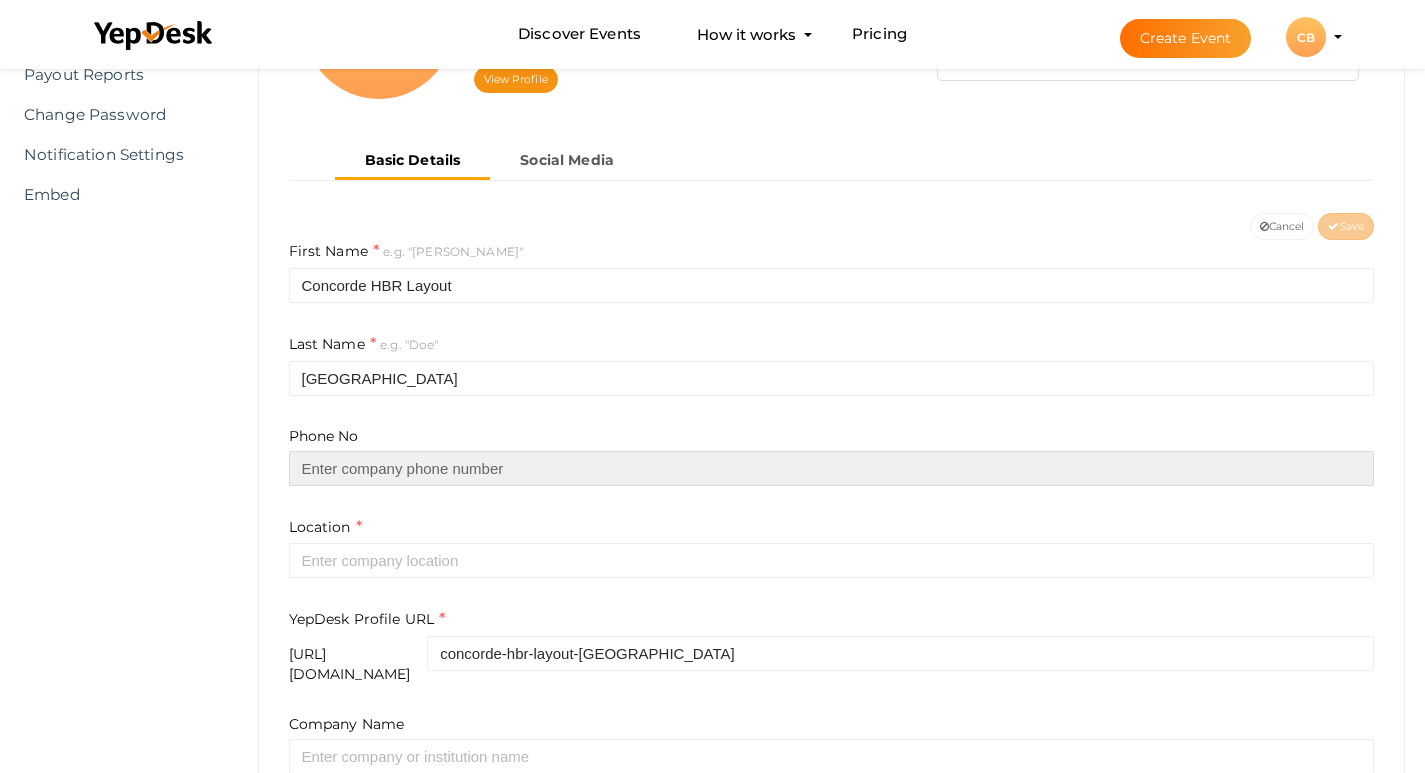 click at bounding box center [832, 468] 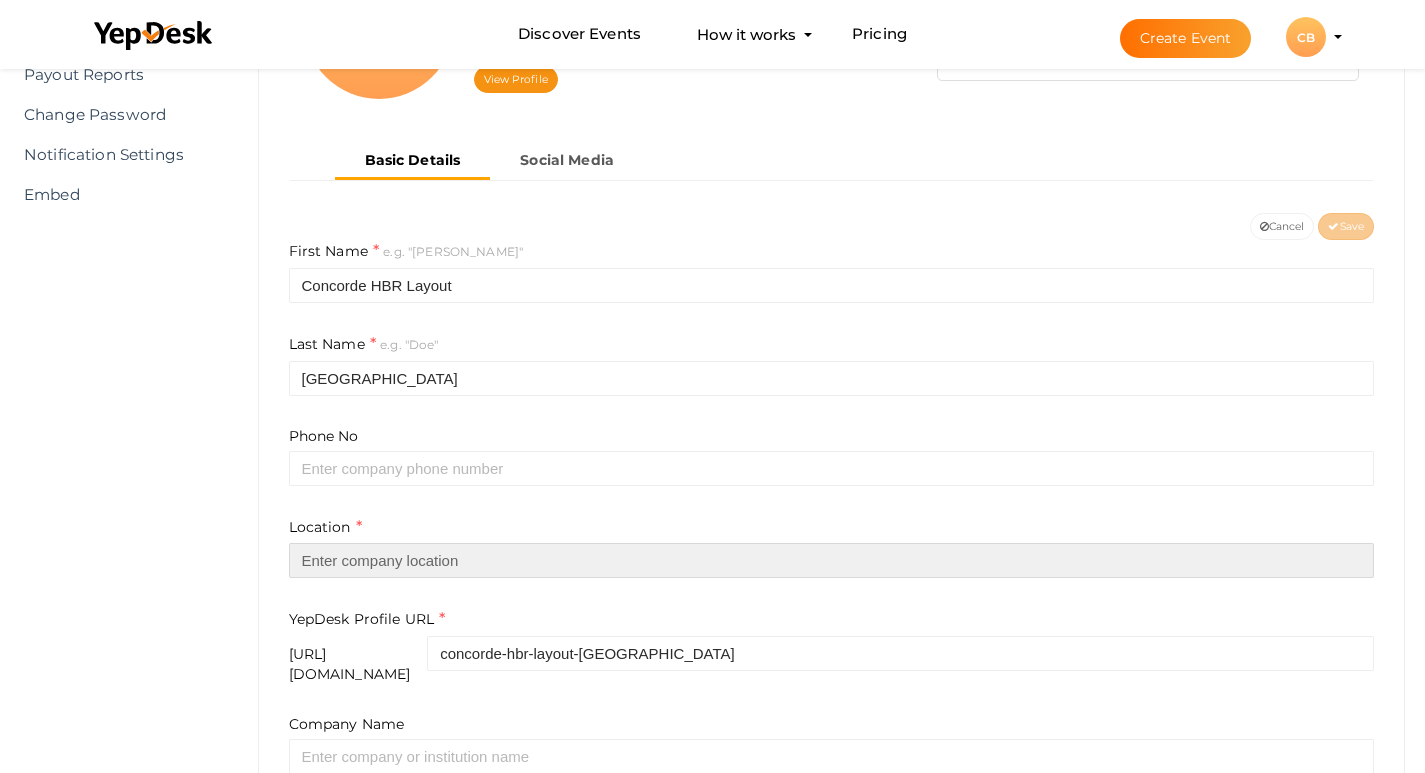 click at bounding box center (832, 560) 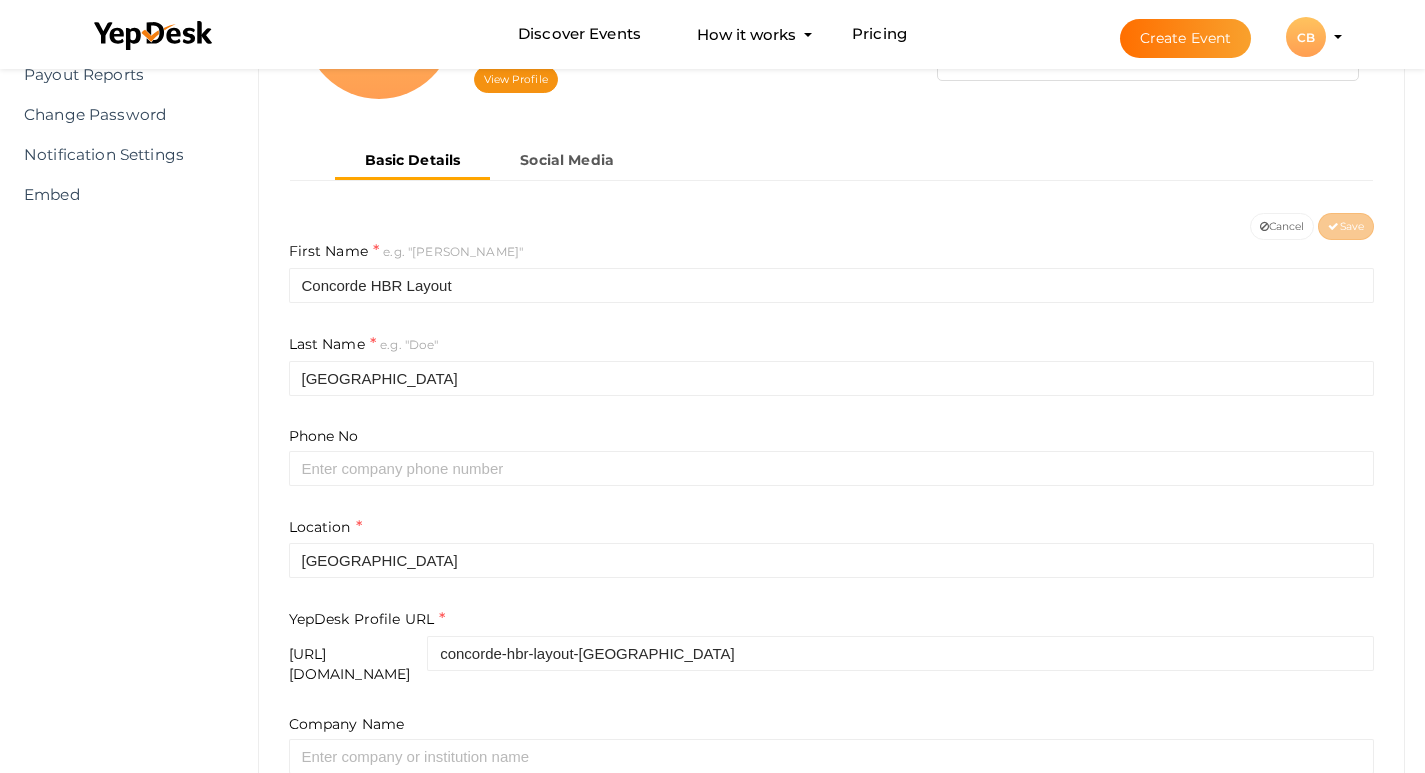 type on "09876098765" 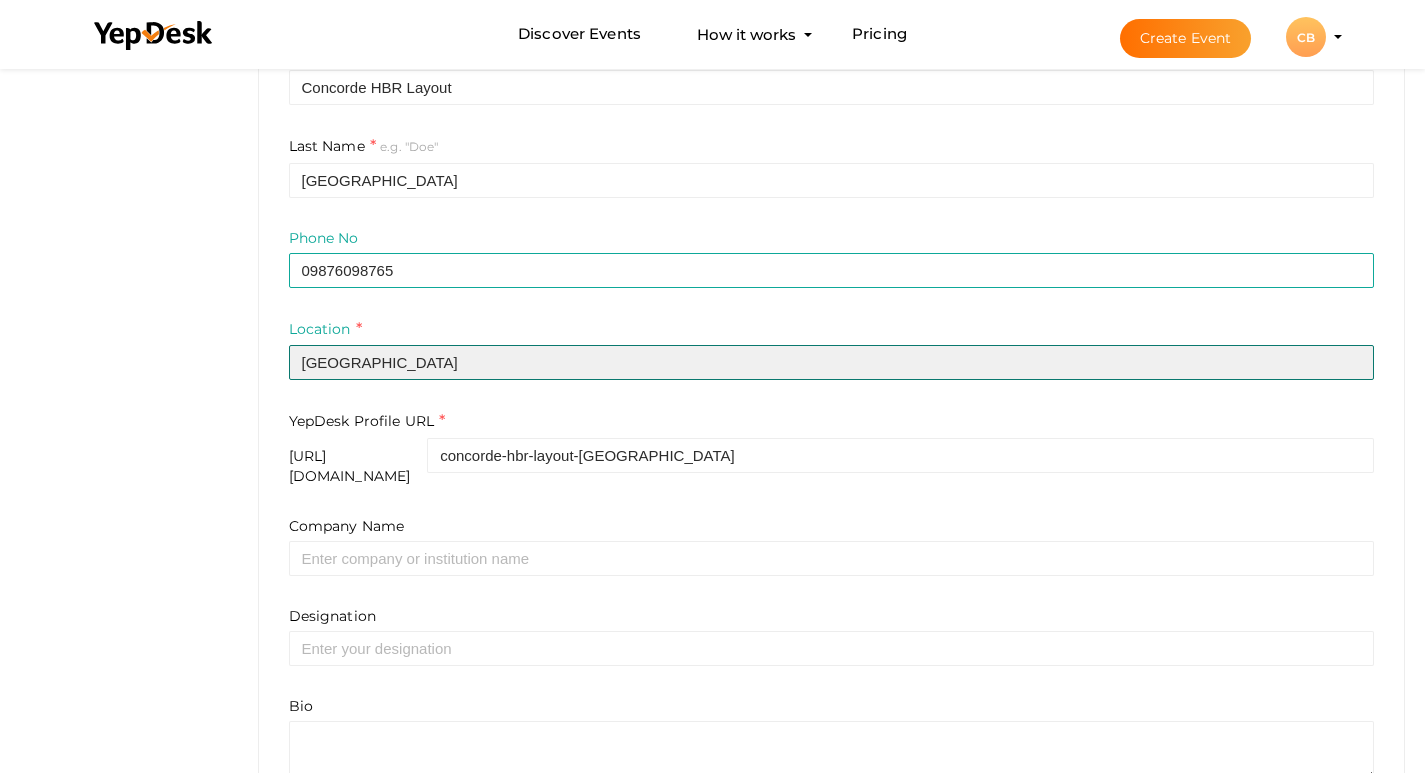 scroll, scrollTop: 500, scrollLeft: 0, axis: vertical 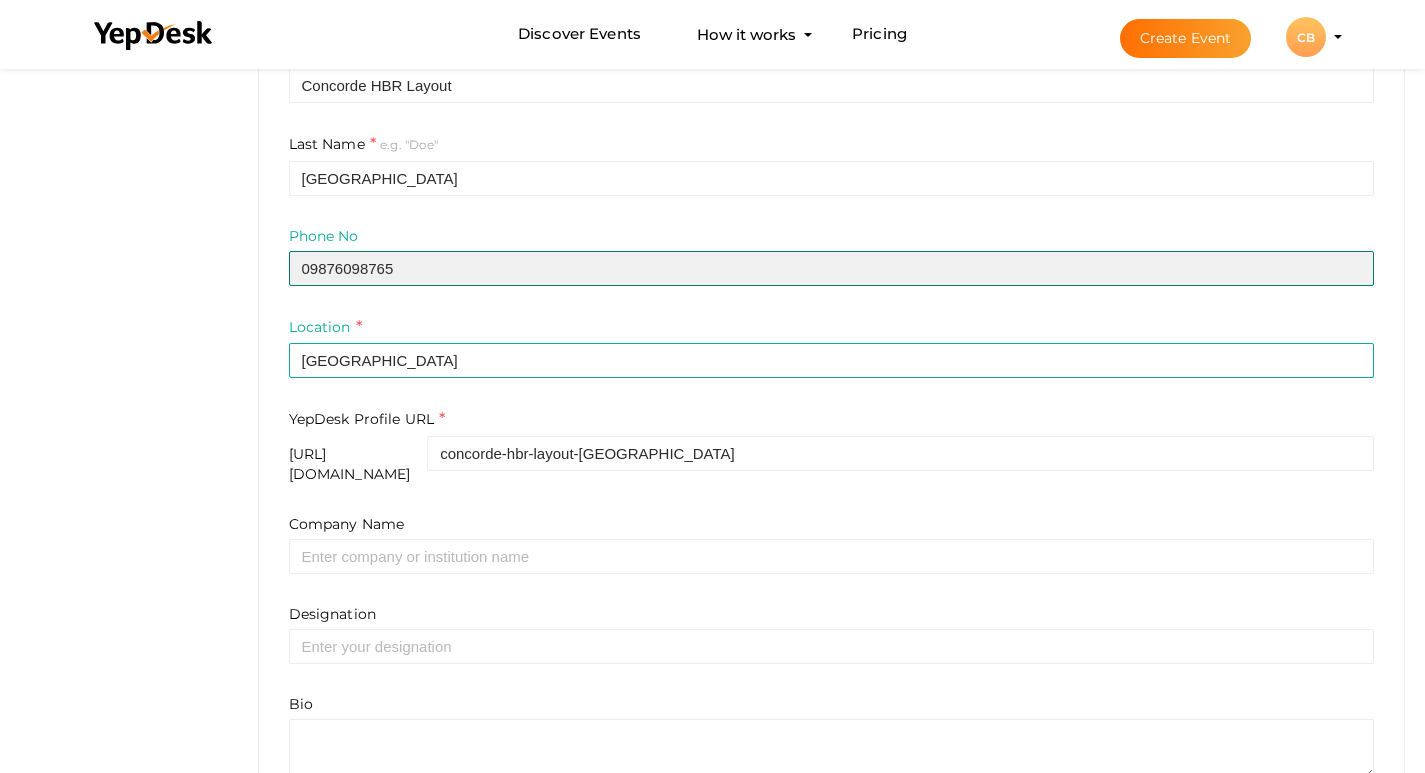 click on "09876098765" at bounding box center (832, 268) 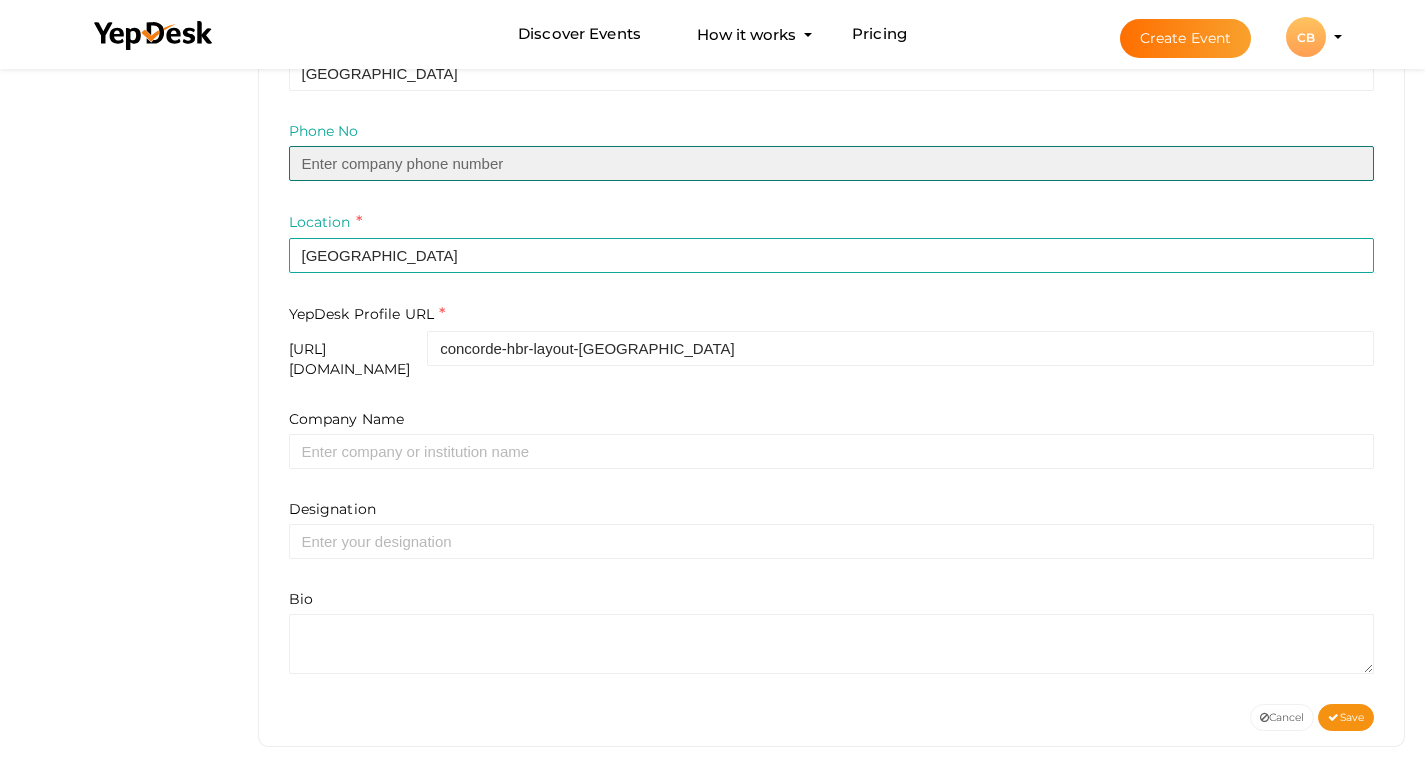 scroll, scrollTop: 606, scrollLeft: 0, axis: vertical 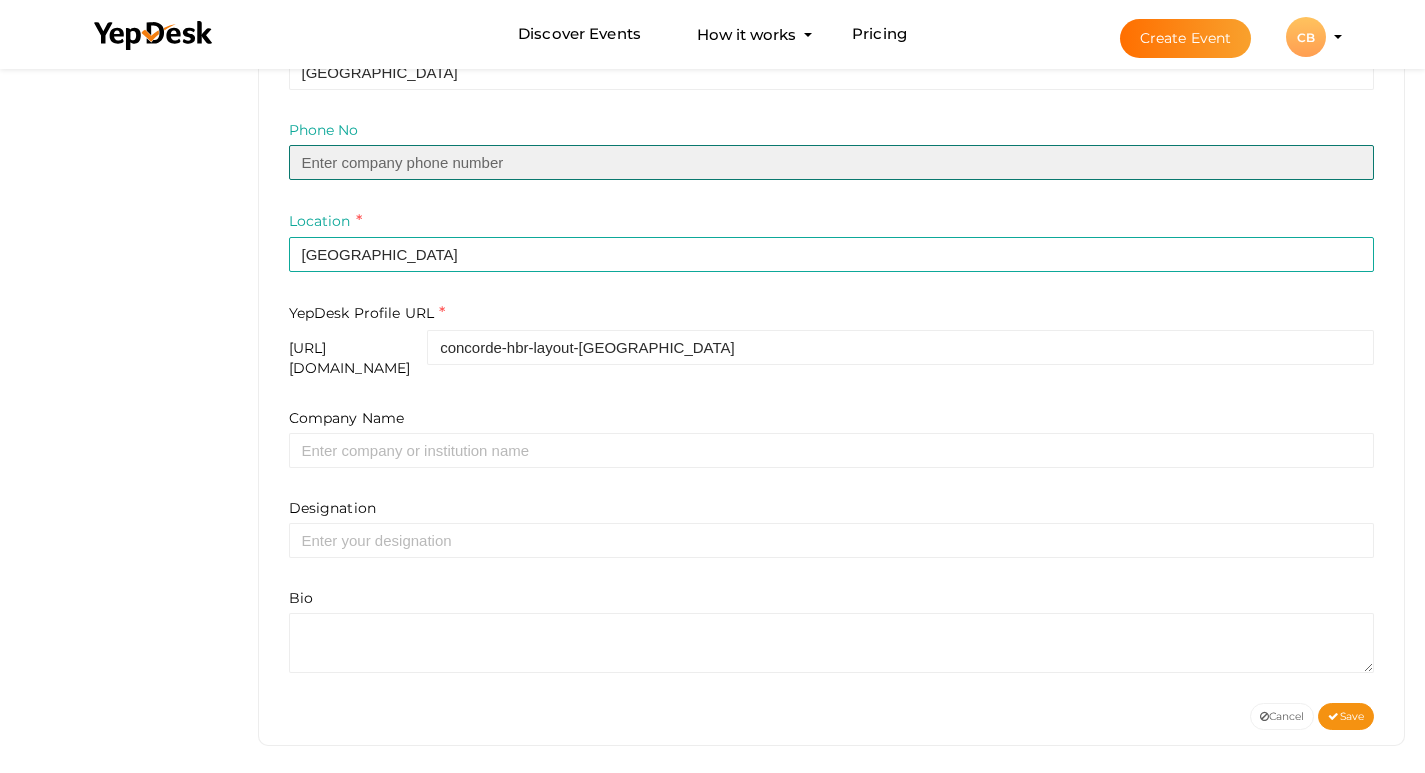 type 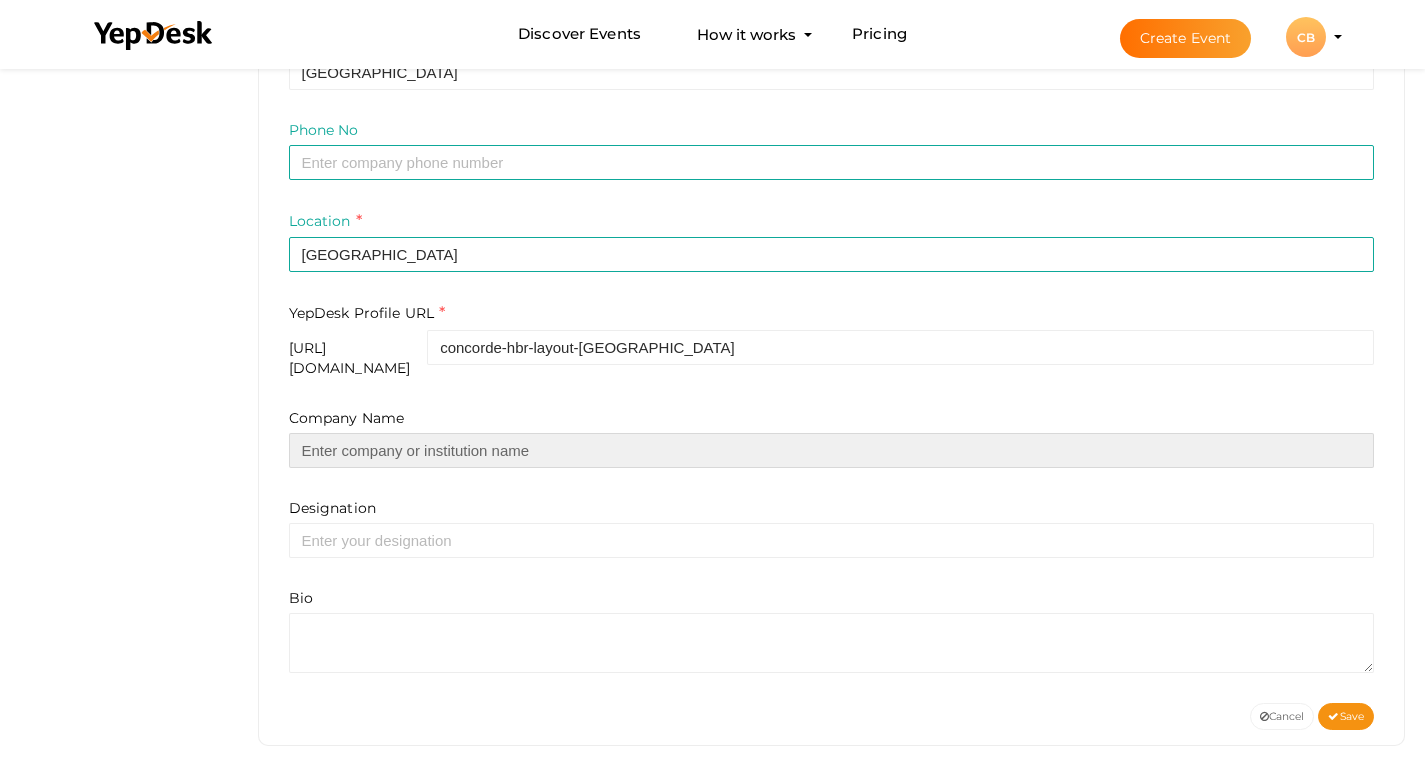 click at bounding box center [832, 450] 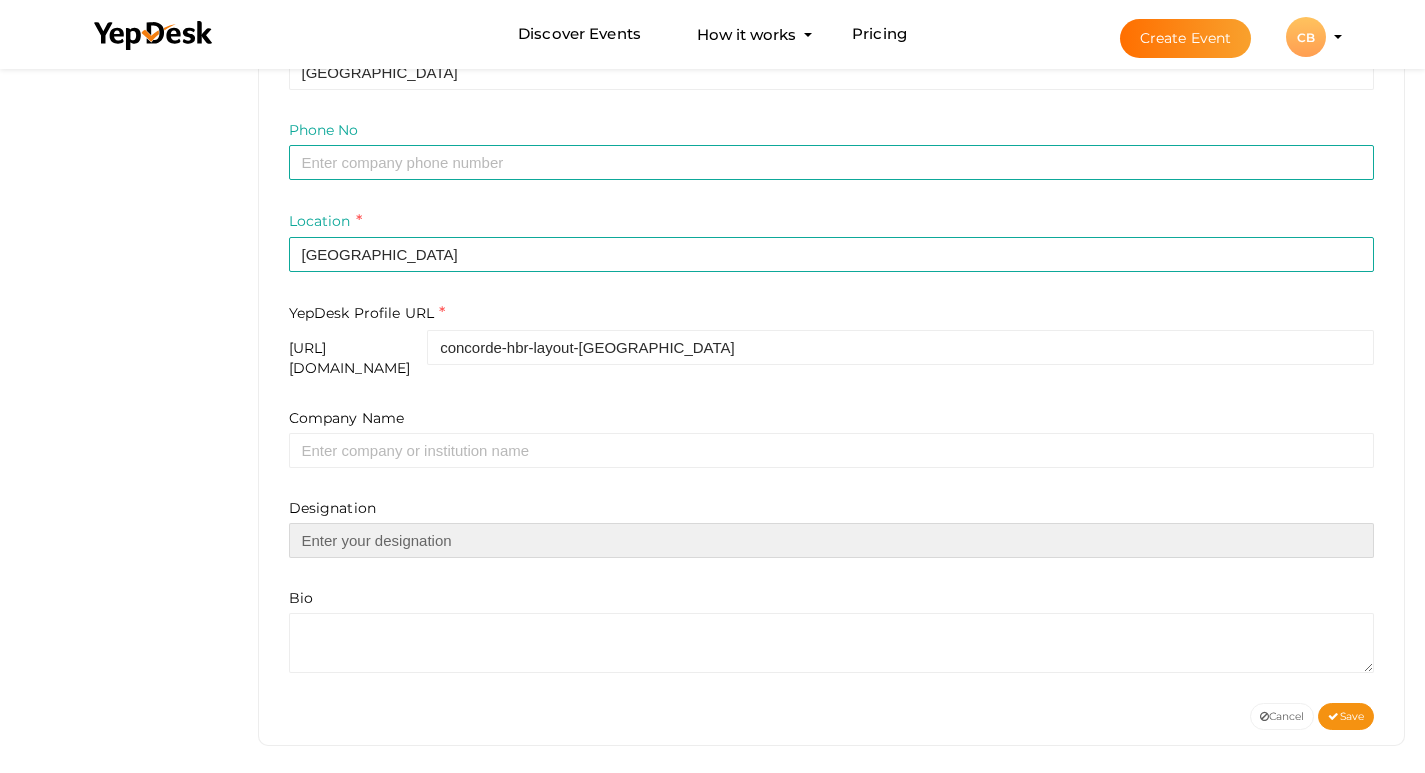click at bounding box center [832, 540] 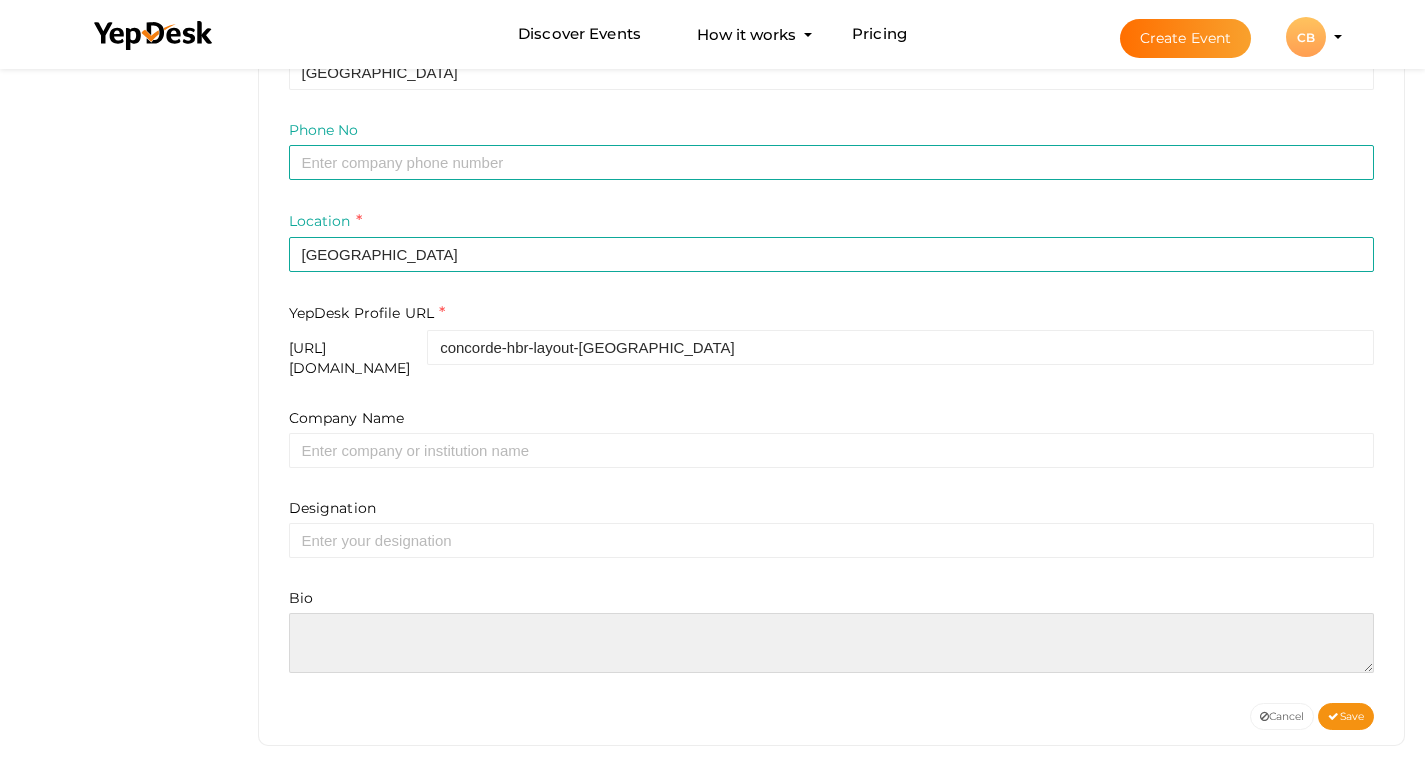 click at bounding box center (832, 643) 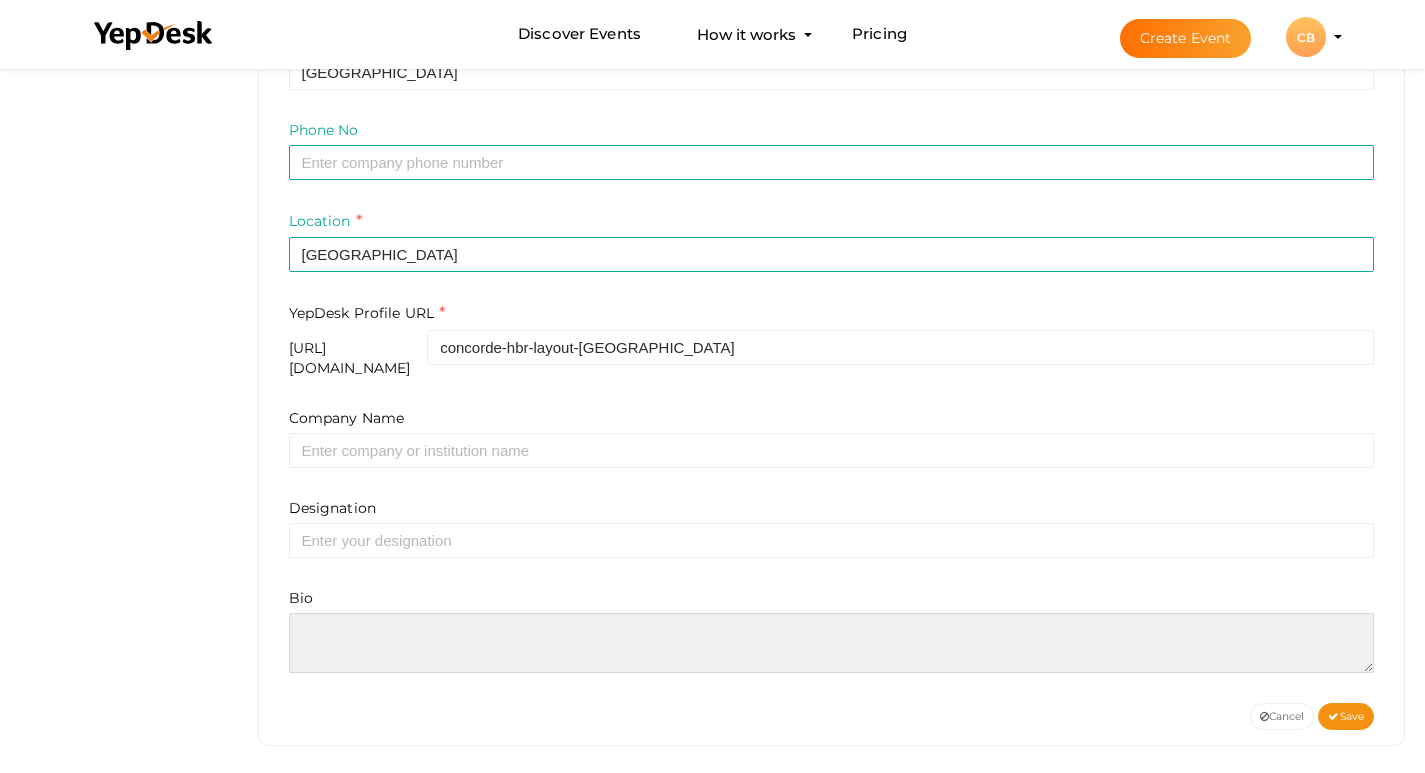 paste on "Concorde HBR Layout introduces a luxurious residential experience in Bangalore. The project offers spacious 2 and 3 BHK apartments crafted with smart floor plans and premium finishes. Spread over 3.5 acres, residents enjoy access to a clubhouse, fitness centre, children’s play area, and landscaped greenery. Strategically located near tech parks and essential services, it combines serene living with urban convenience. Discover quality, comfort, and community living with Concorde Group’s trusted promise." 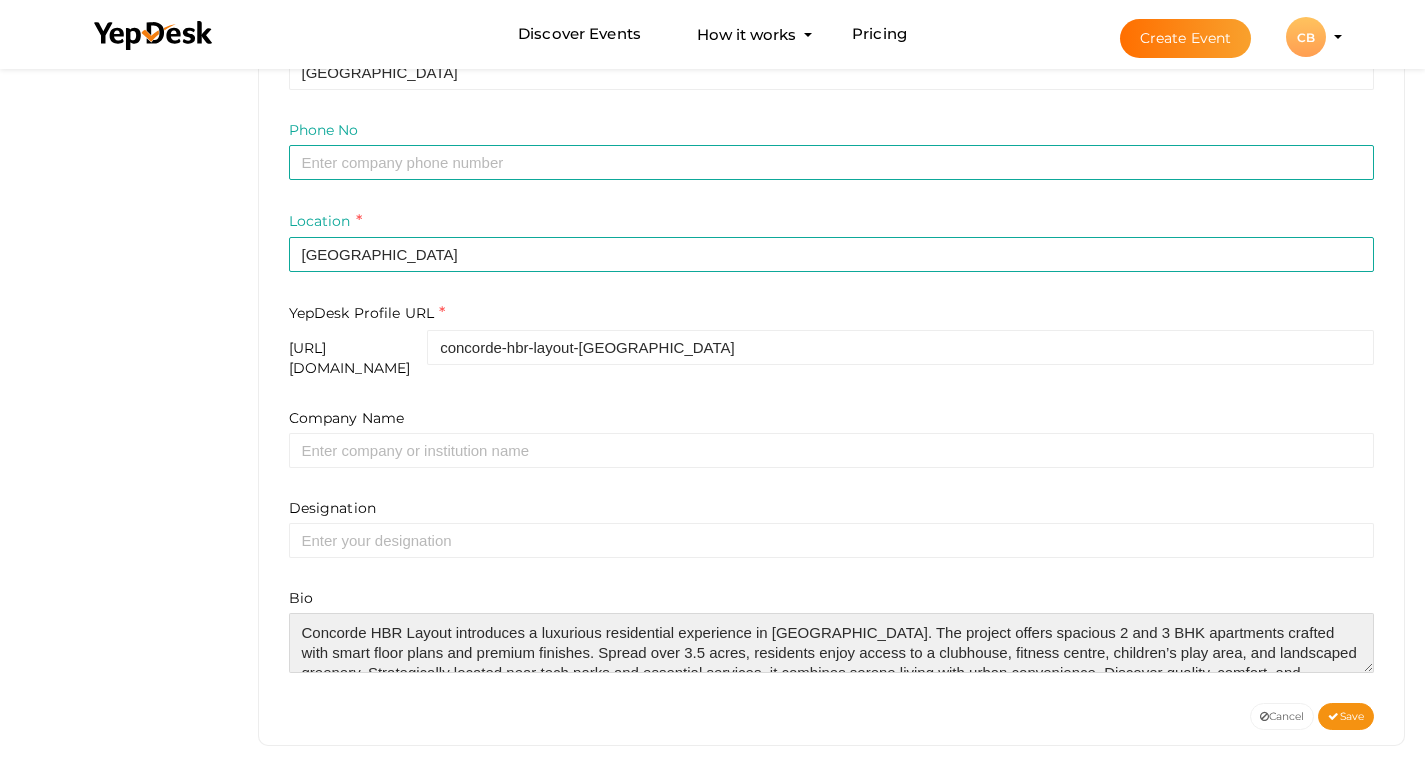 scroll, scrollTop: 70, scrollLeft: 0, axis: vertical 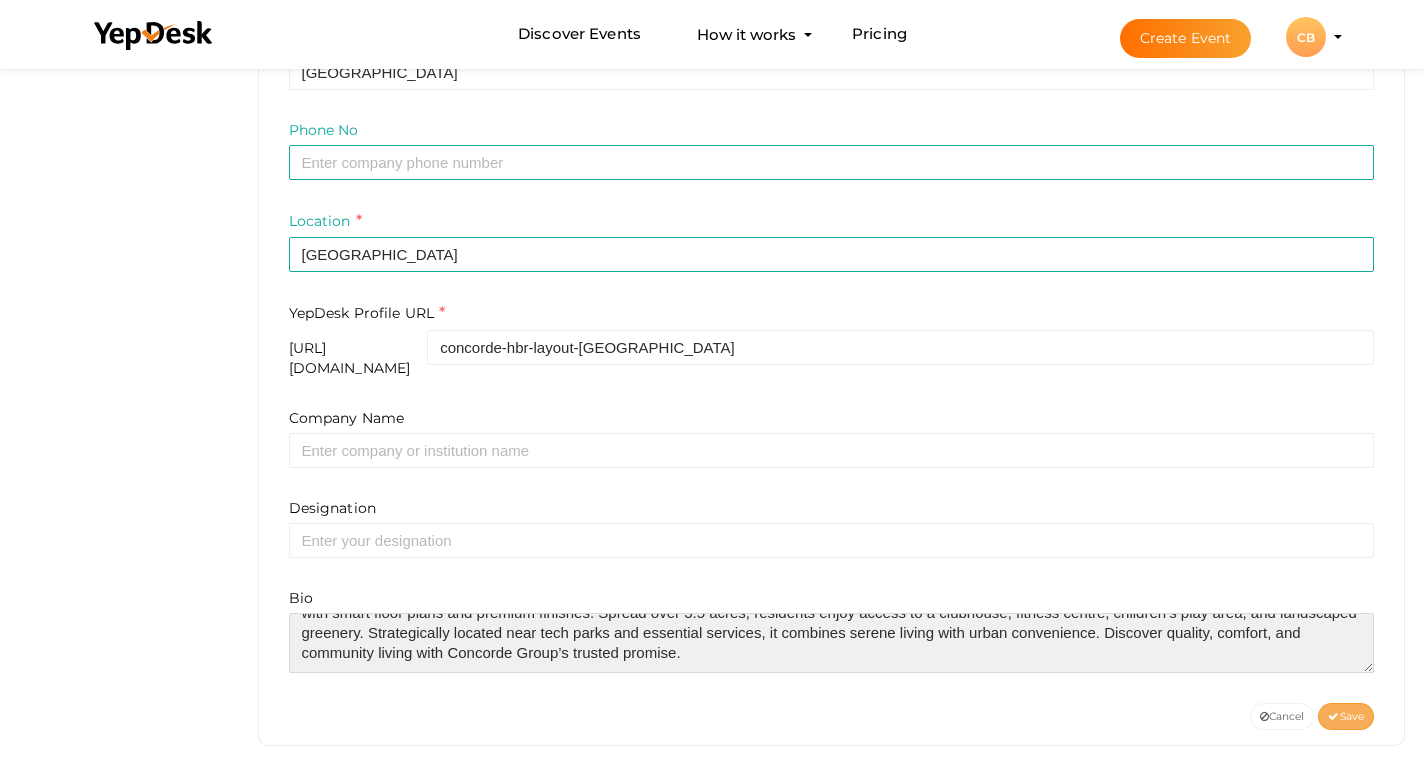 type on "Concorde HBR Layout introduces a luxurious residential experience in Bangalore. The project offers spacious 2 and 3 BHK apartments crafted with smart floor plans and premium finishes. Spread over 3.5 acres, residents enjoy access to a clubhouse, fitness centre, children’s play area, and landscaped greenery. Strategically located near tech parks and essential services, it combines serene living with urban convenience. Discover quality, comfort, and community living with Concorde Group’s trusted promise." 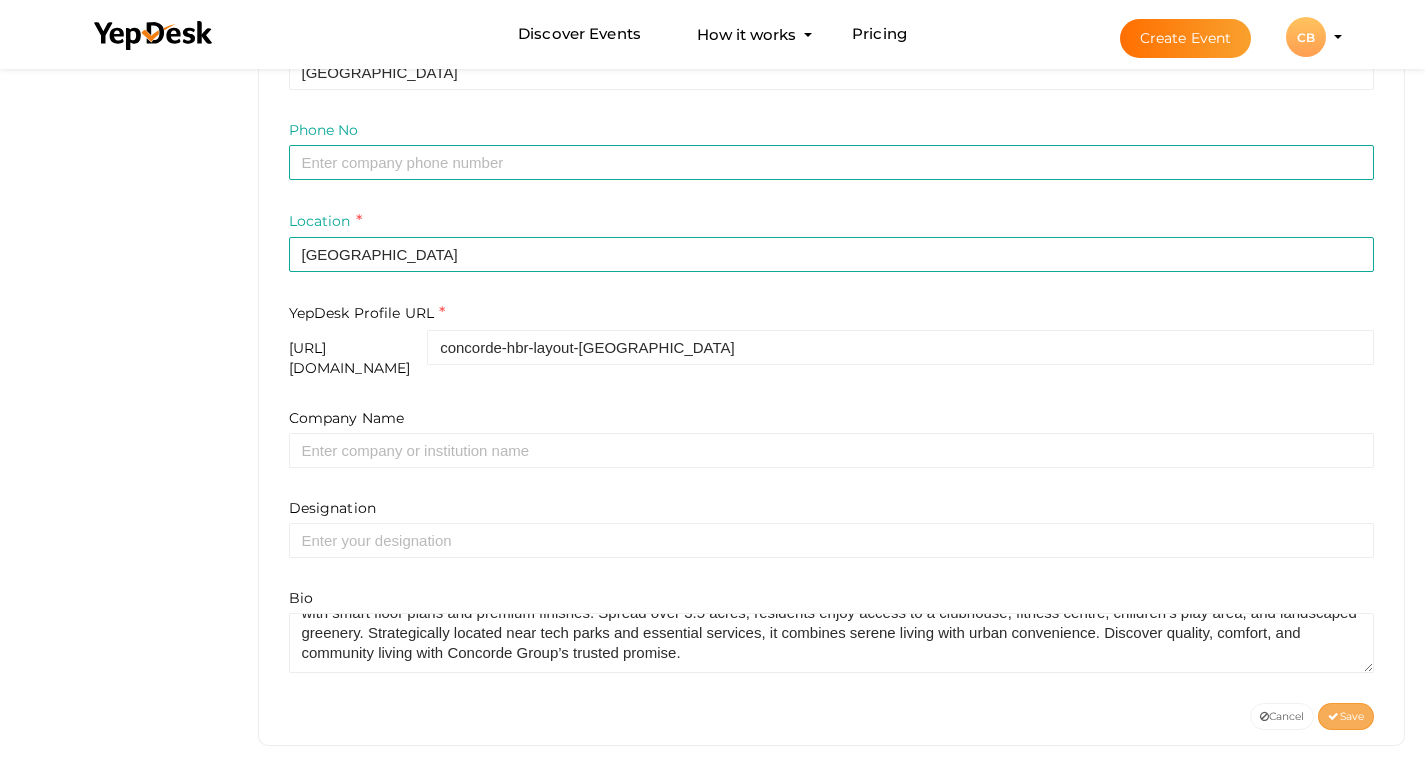 click on "Save" at bounding box center [1346, 716] 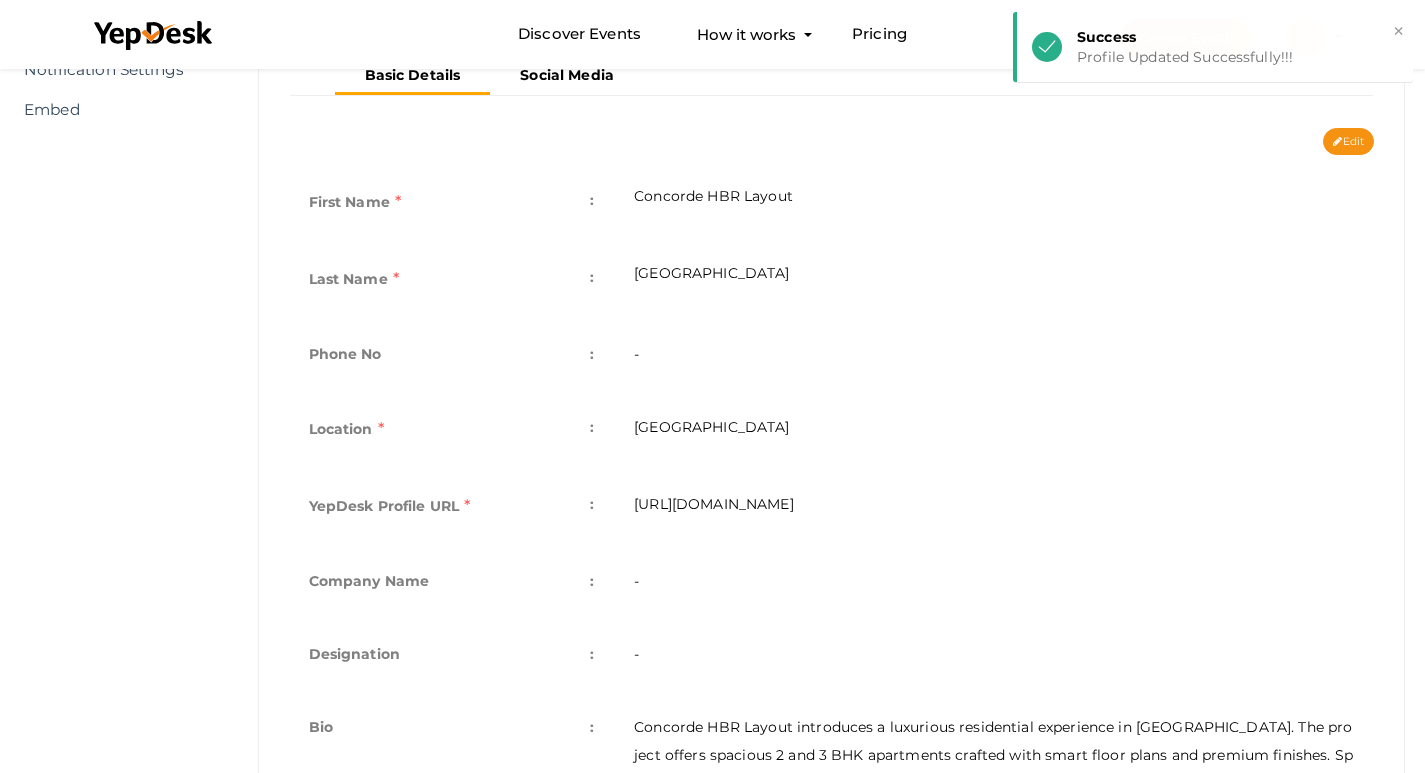 scroll, scrollTop: 490, scrollLeft: 0, axis: vertical 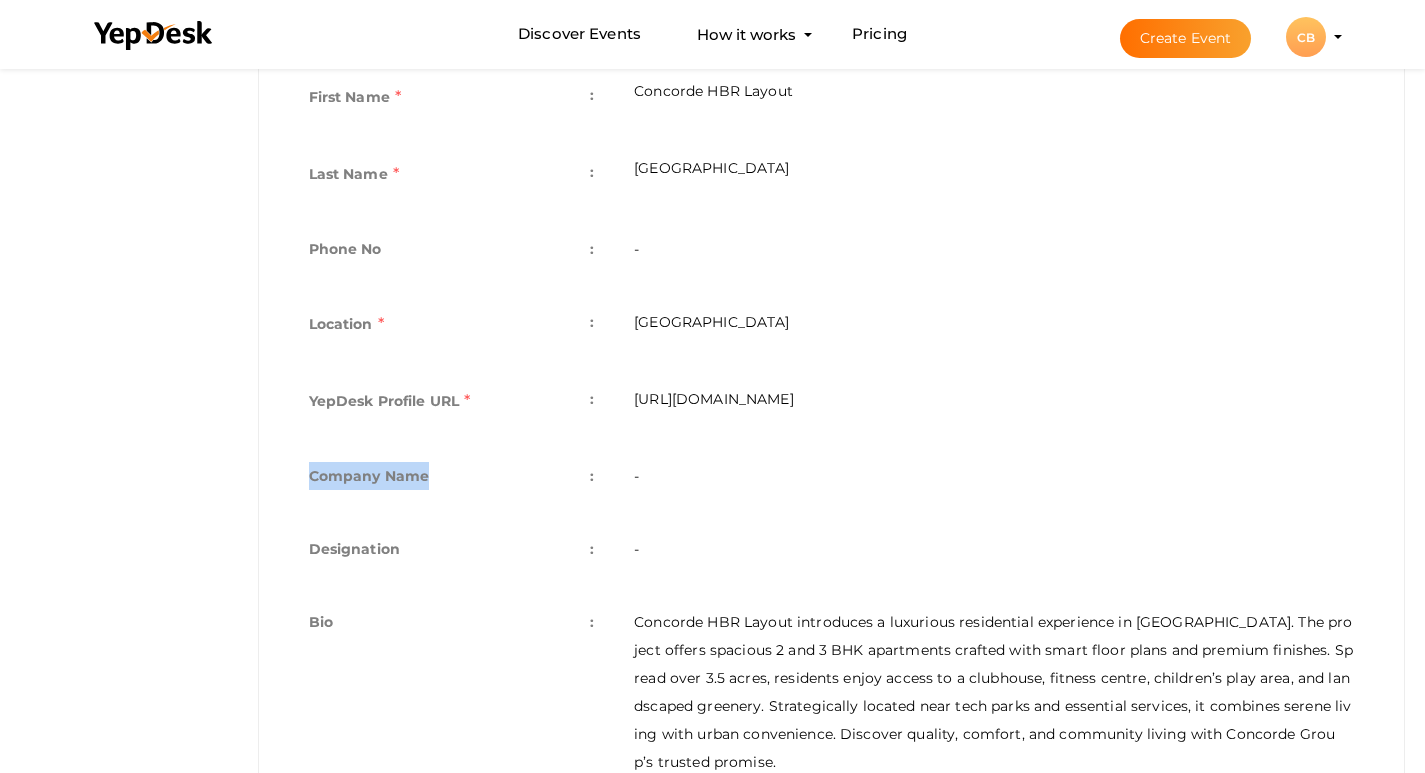 drag, startPoint x: 310, startPoint y: 483, endPoint x: 459, endPoint y: 462, distance: 150.4726 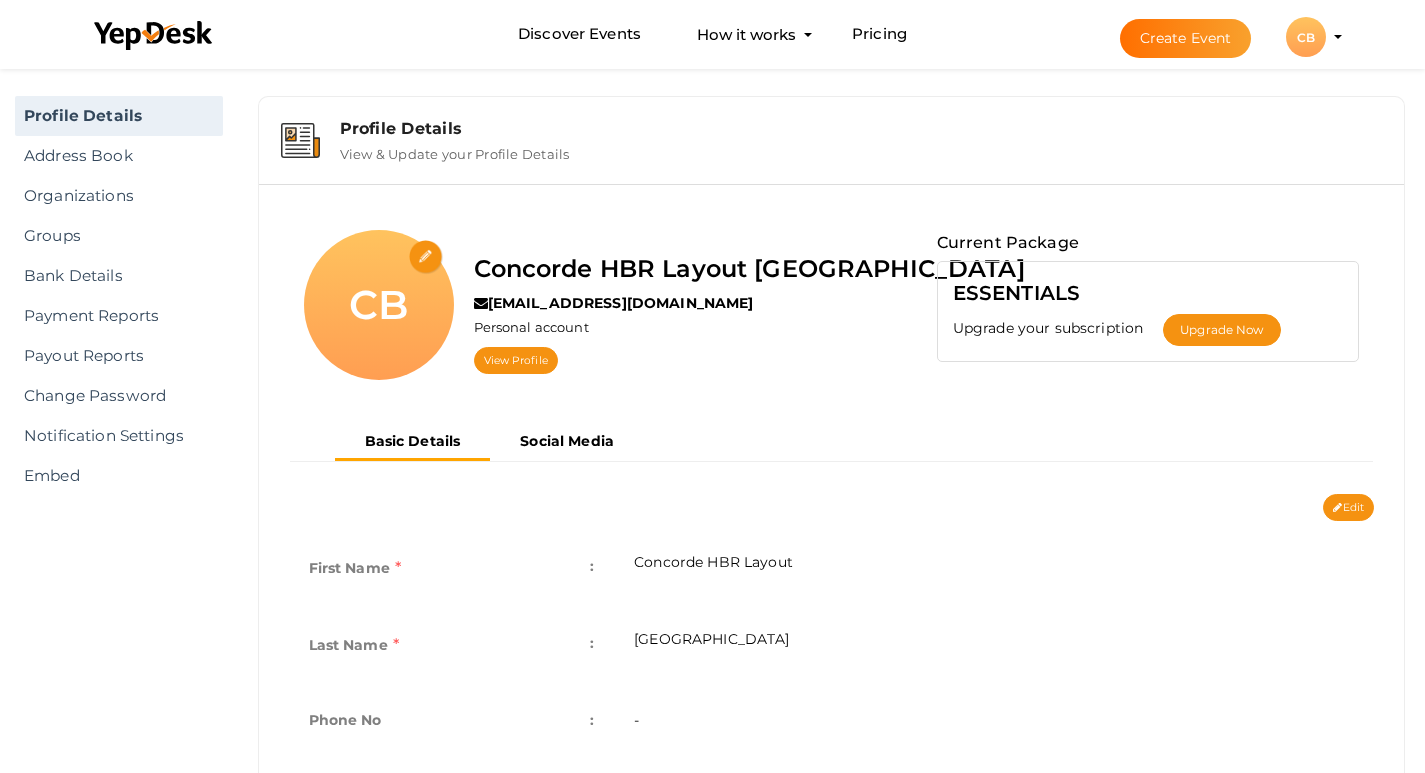scroll, scrollTop: 0, scrollLeft: 0, axis: both 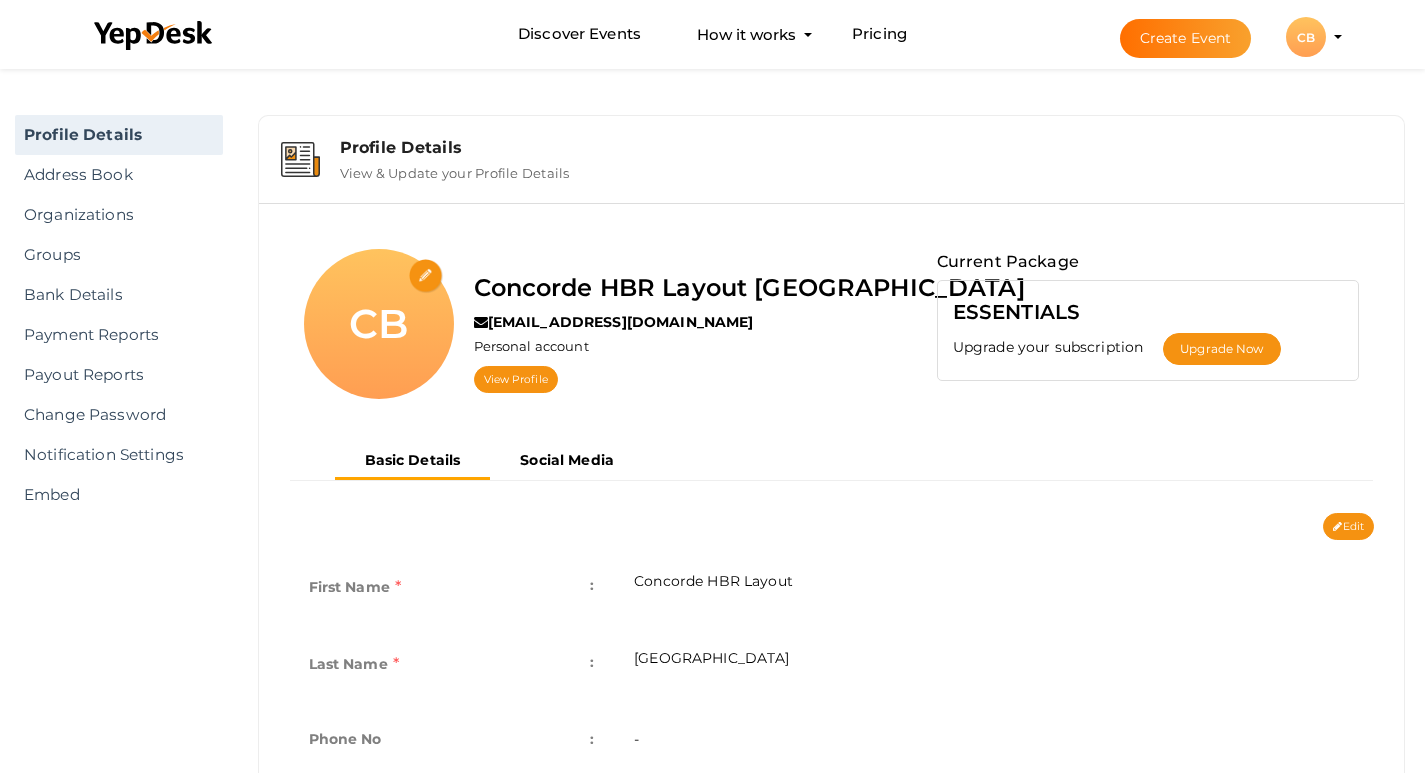 click on "CB
Concorde HBR Layout Bangalore
concordehbrlayout@gmail.com
Personal
account
View Profile
Current Package
ESSENTIALS
Upgrade your subscription Upgrade
Now" at bounding box center (832, 331) 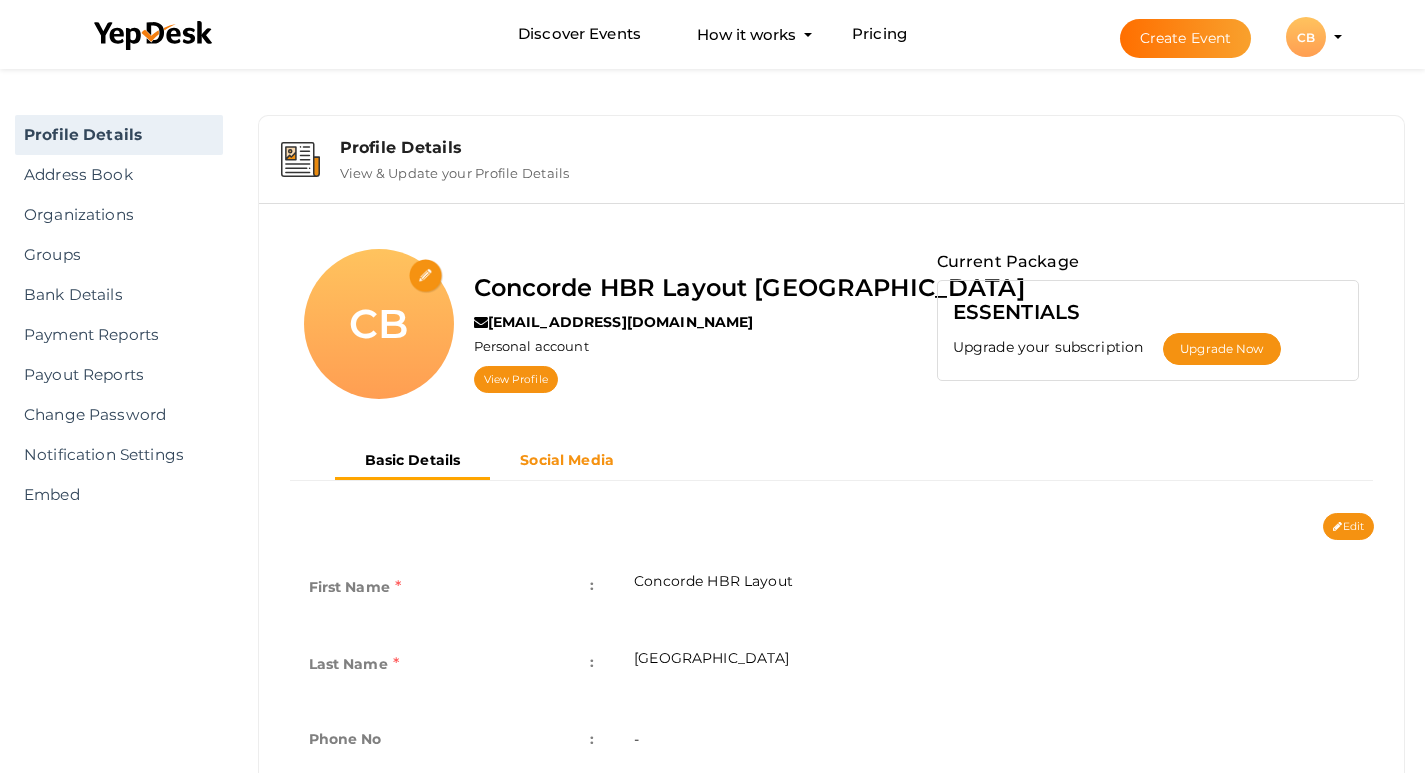 click on "Social Media" at bounding box center (567, 460) 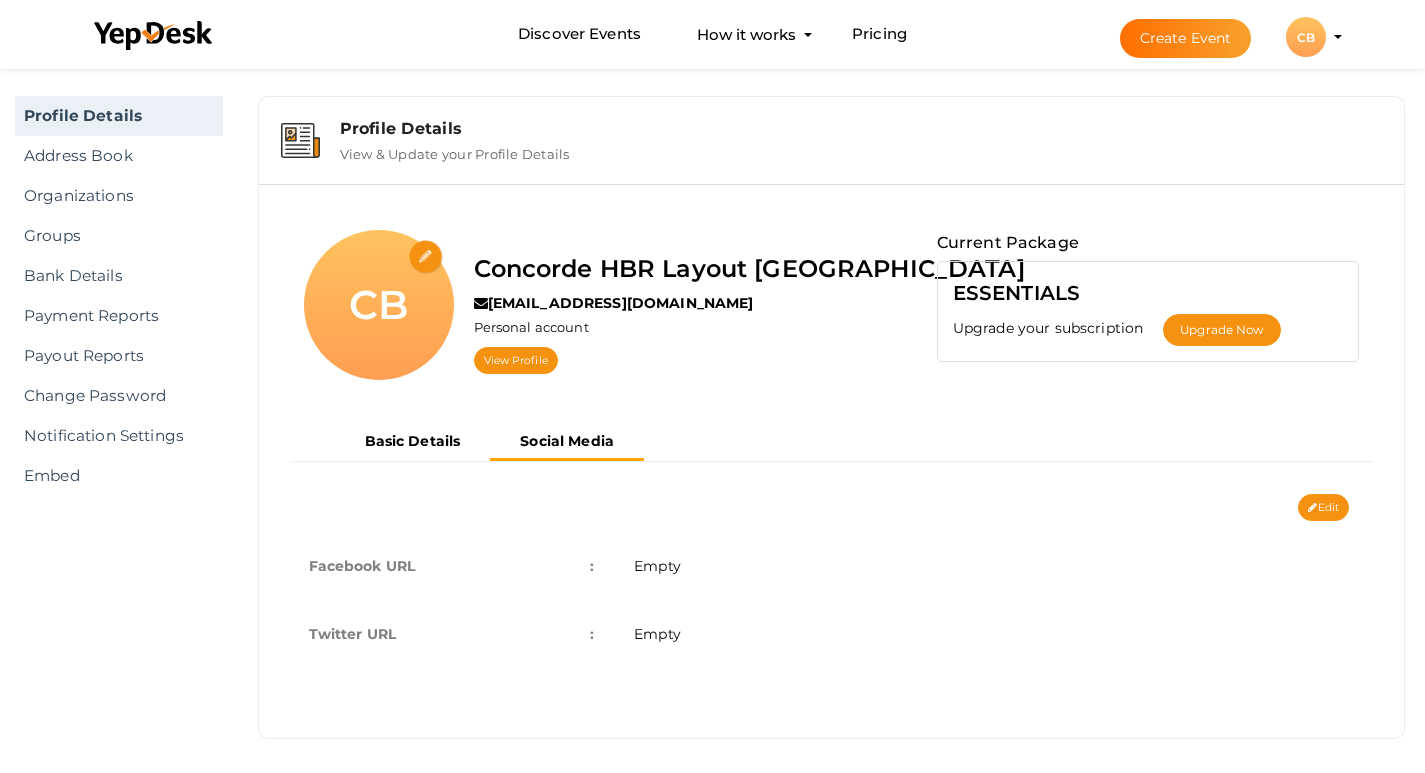 scroll, scrollTop: 25, scrollLeft: 0, axis: vertical 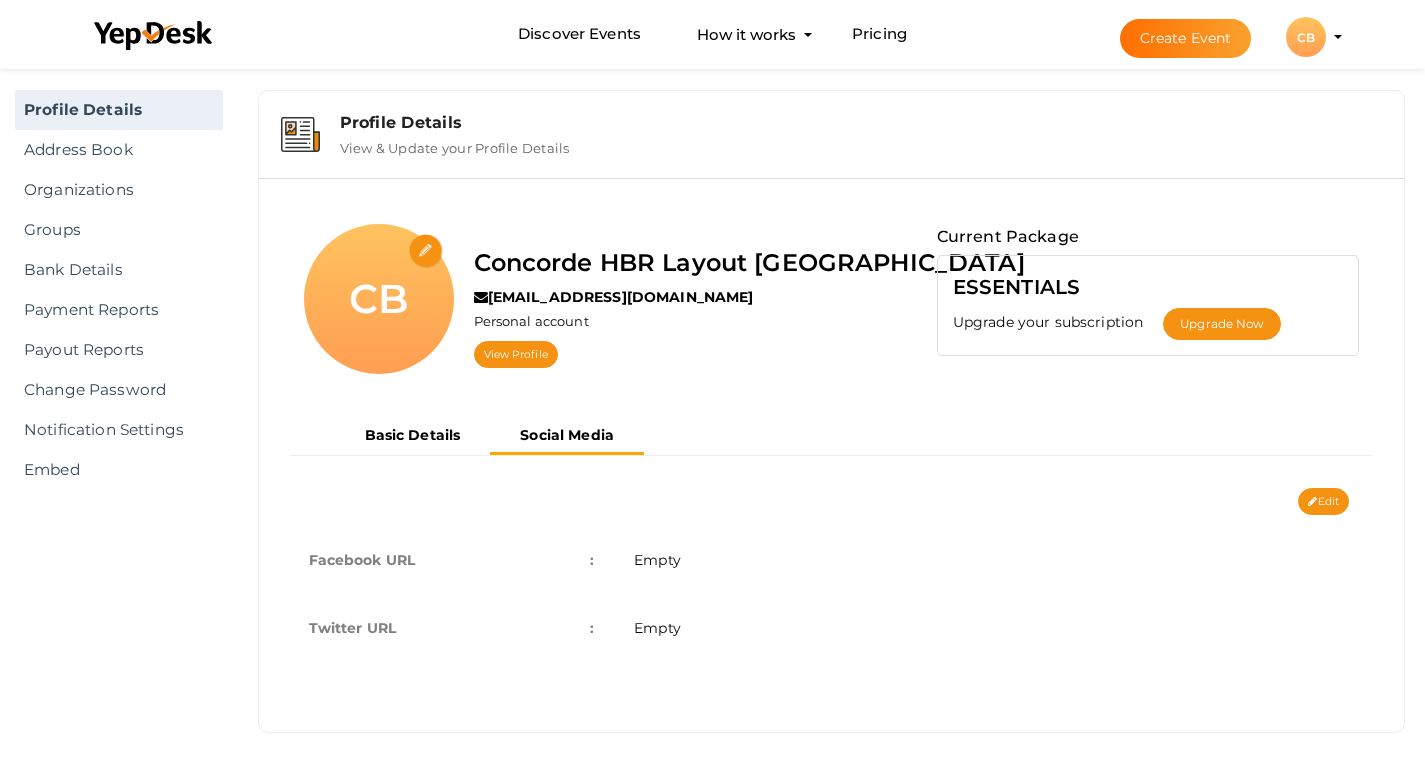 click on "Empty" at bounding box center (657, 628) 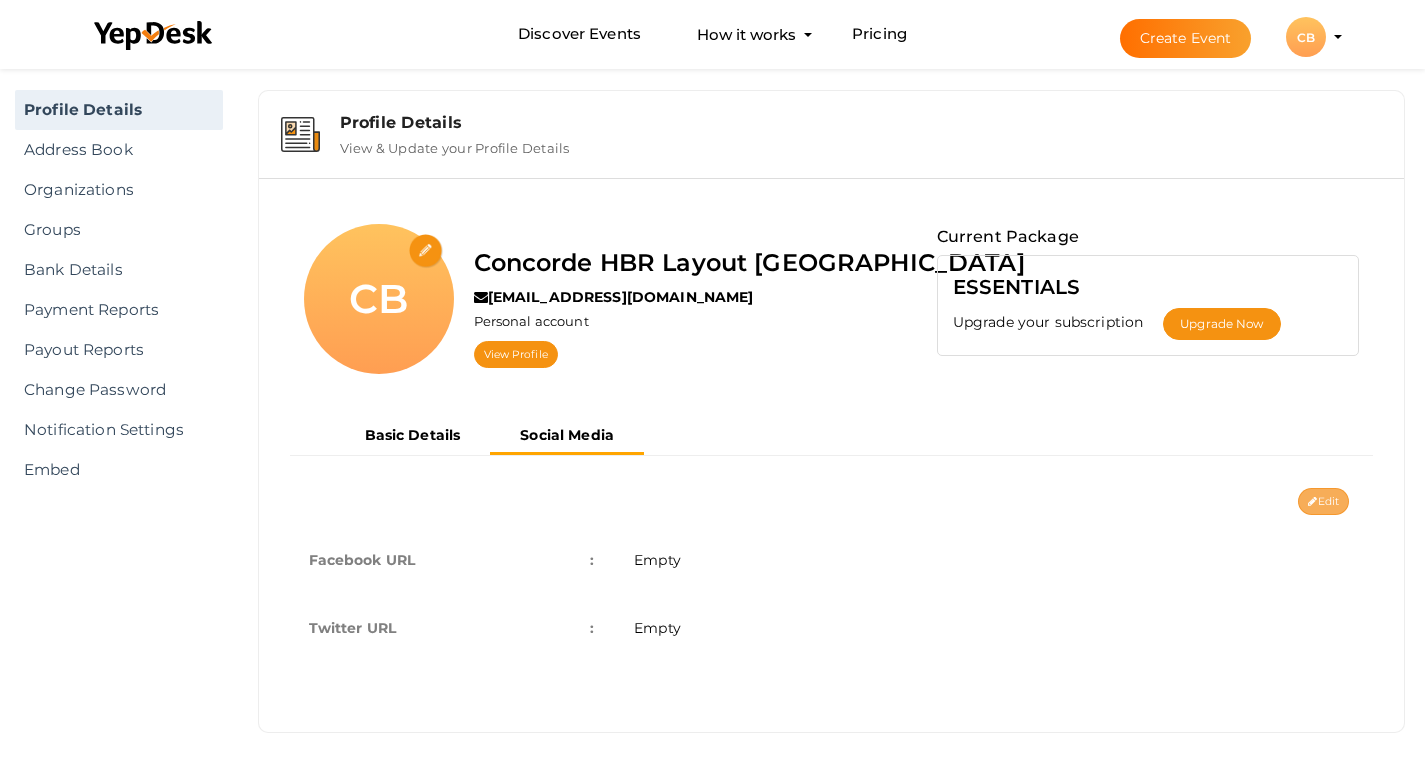click on "Edit" at bounding box center [1323, 501] 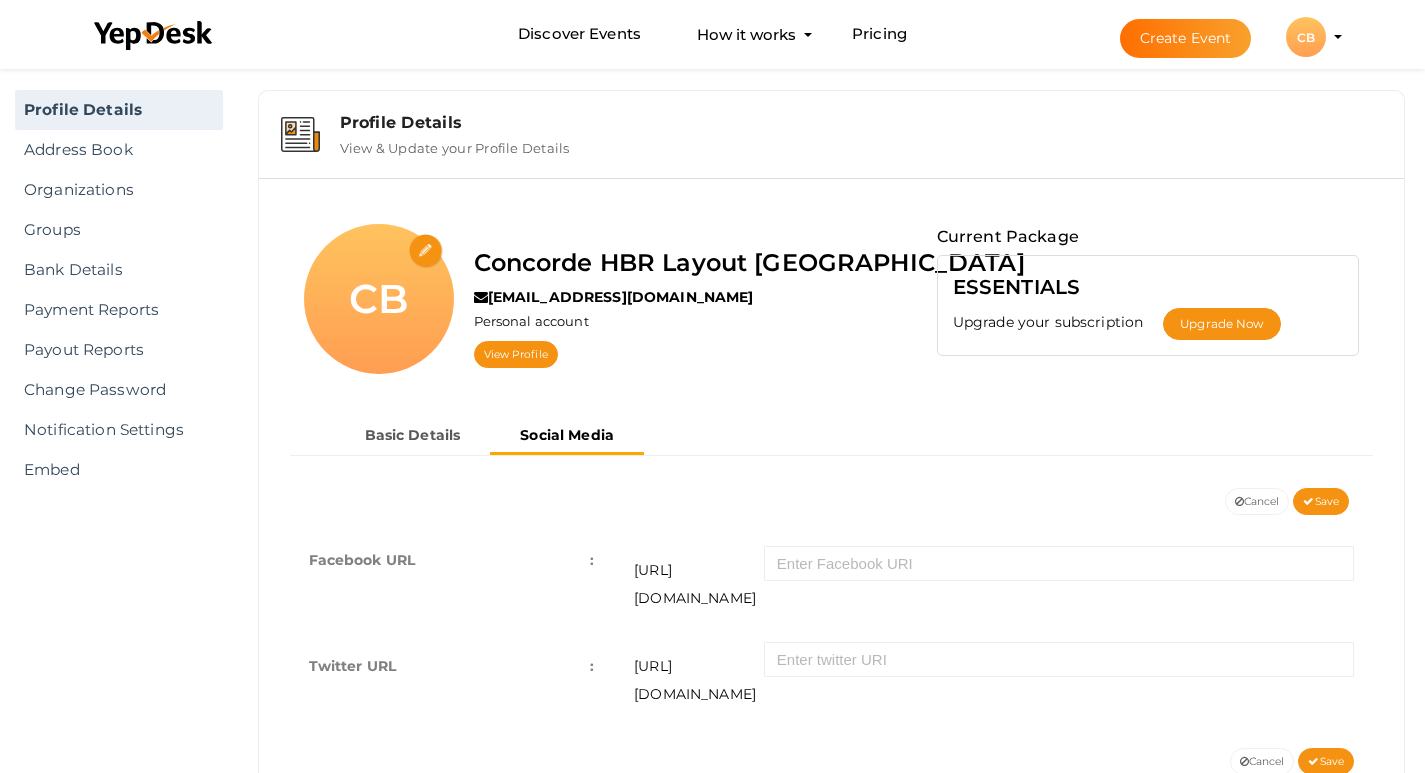 scroll, scrollTop: 62, scrollLeft: 0, axis: vertical 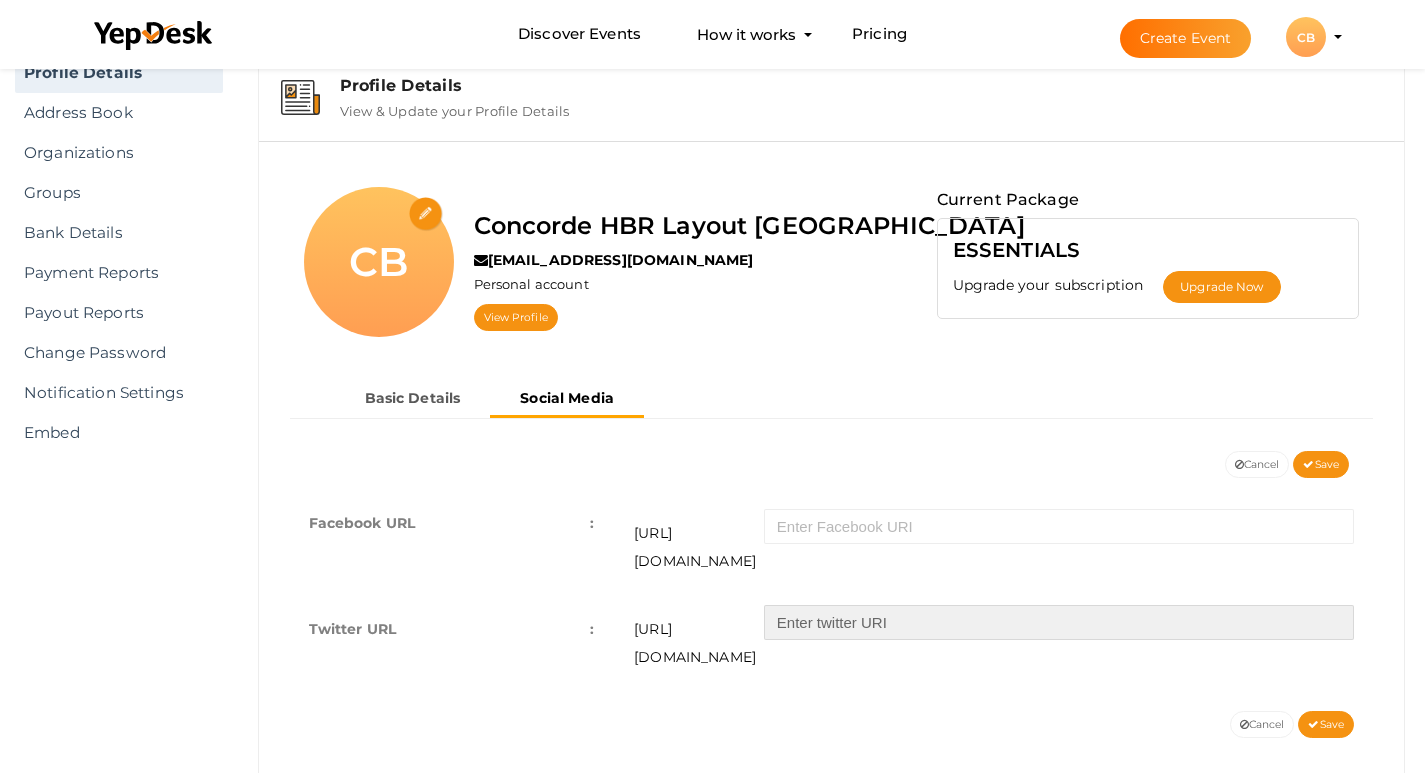 click at bounding box center (1059, 622) 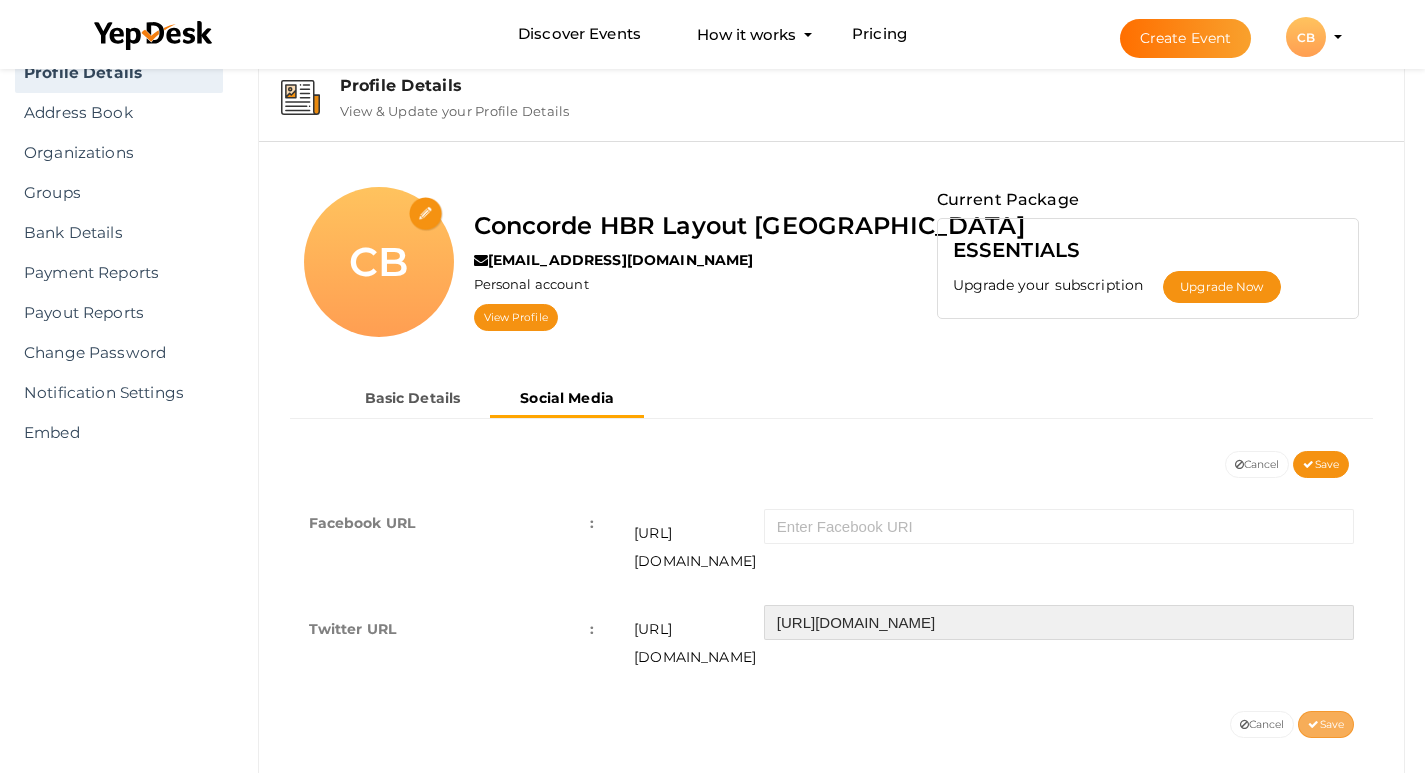 type on "https://x.com/concordehbr" 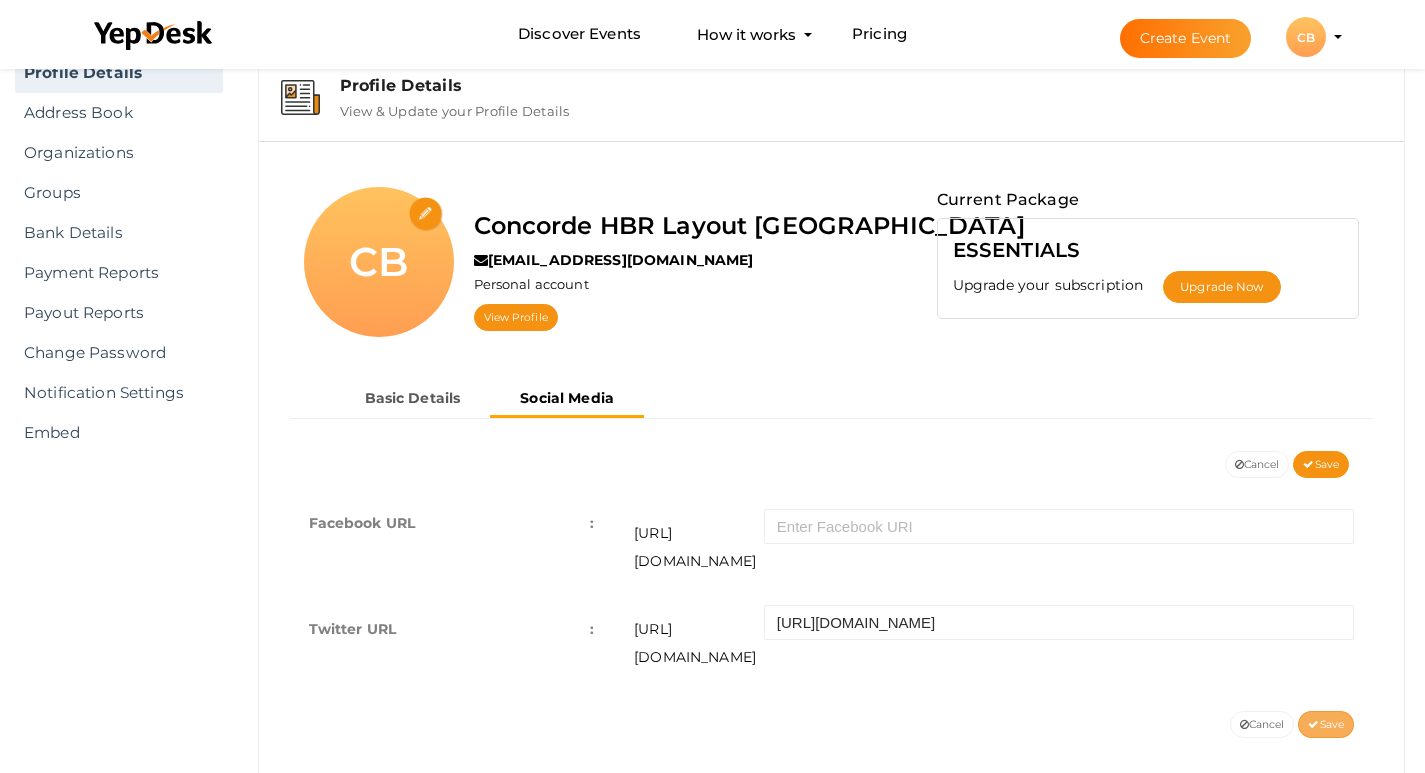 click on "Save" at bounding box center (1326, 724) 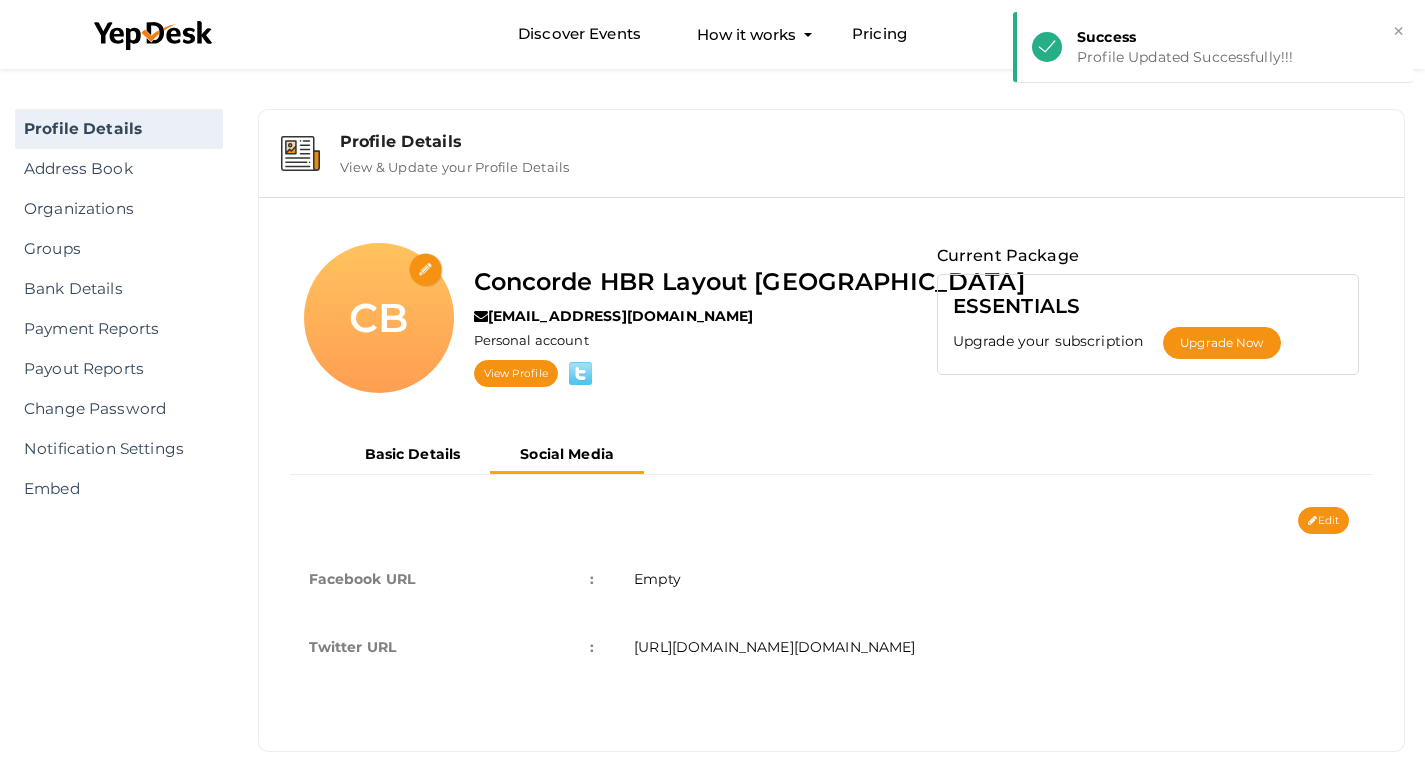 scroll, scrollTop: 0, scrollLeft: 0, axis: both 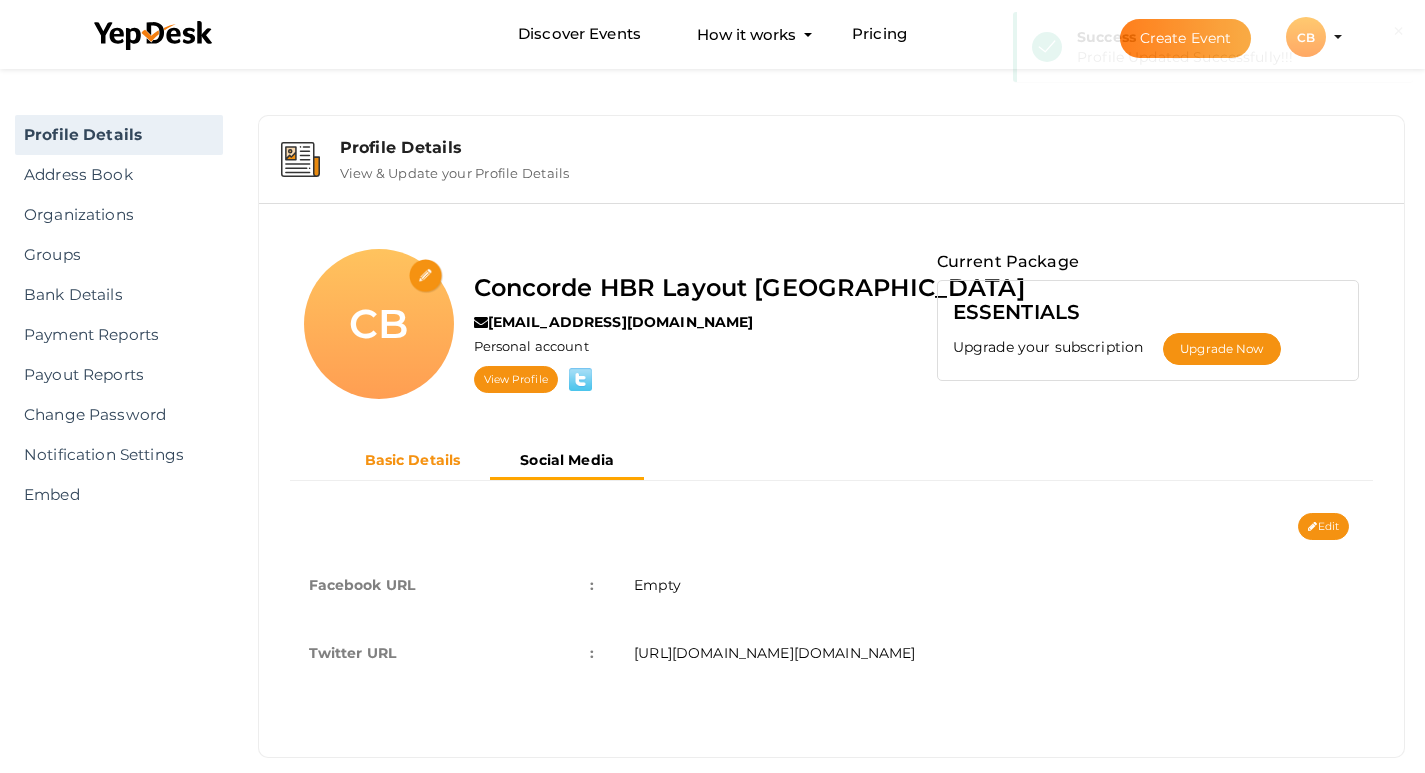click on "Basic Details" at bounding box center [413, 460] 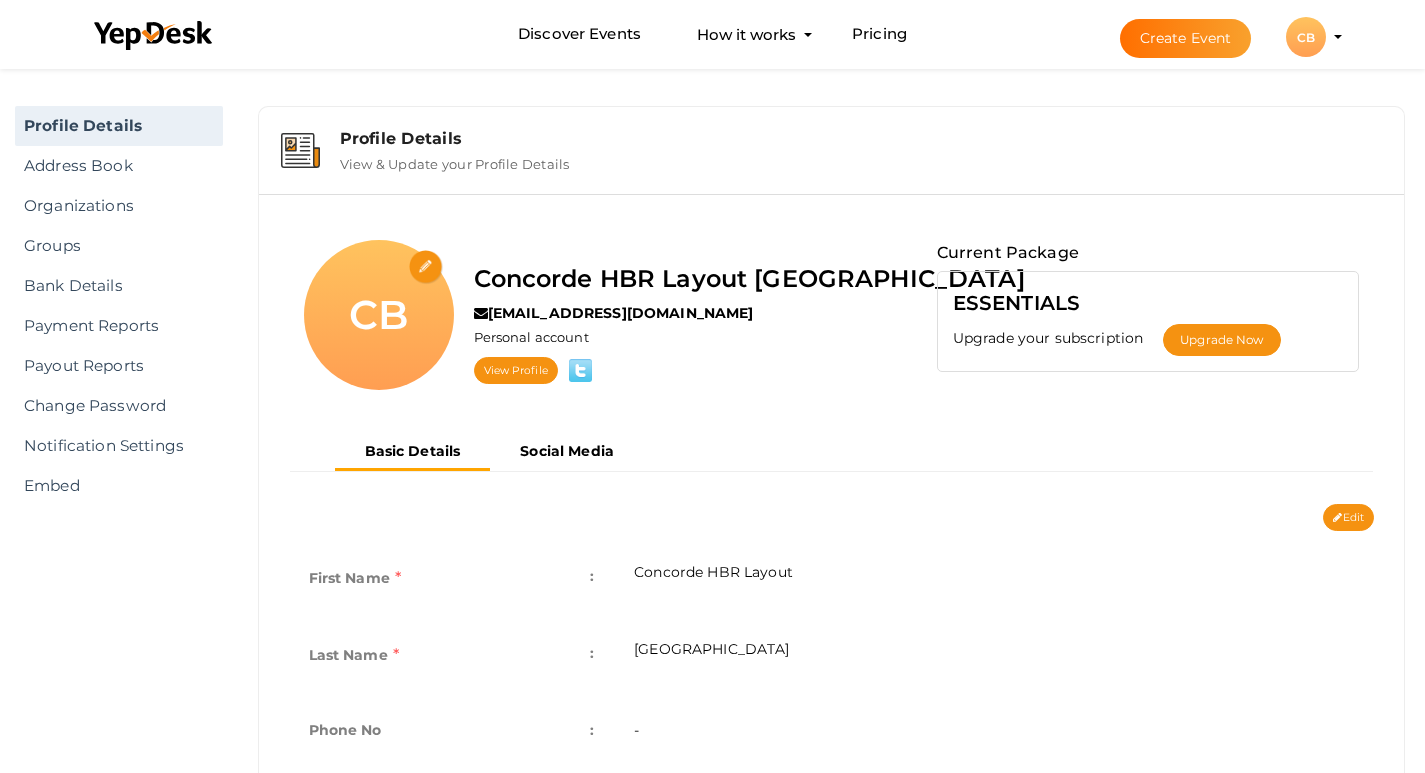scroll, scrollTop: 0, scrollLeft: 0, axis: both 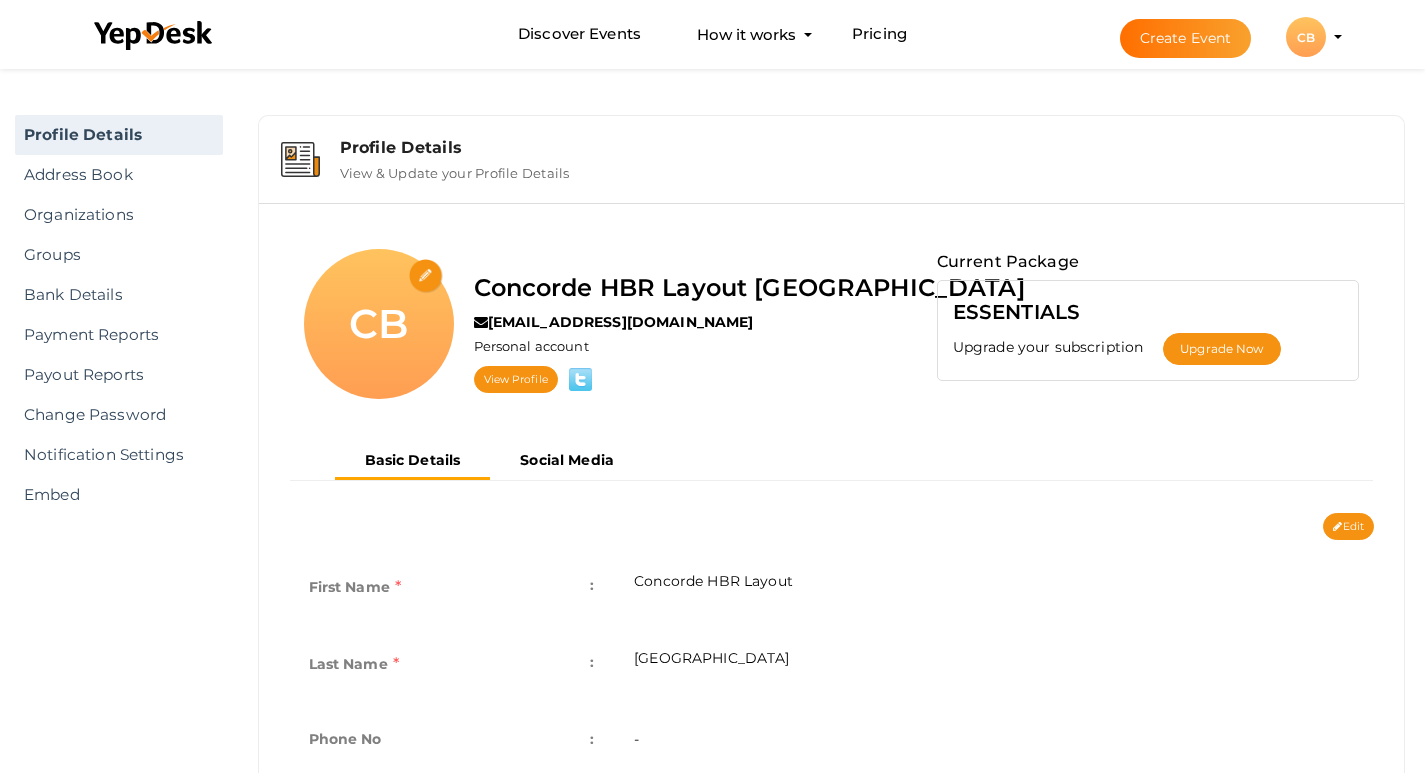 click at bounding box center [426, 276] 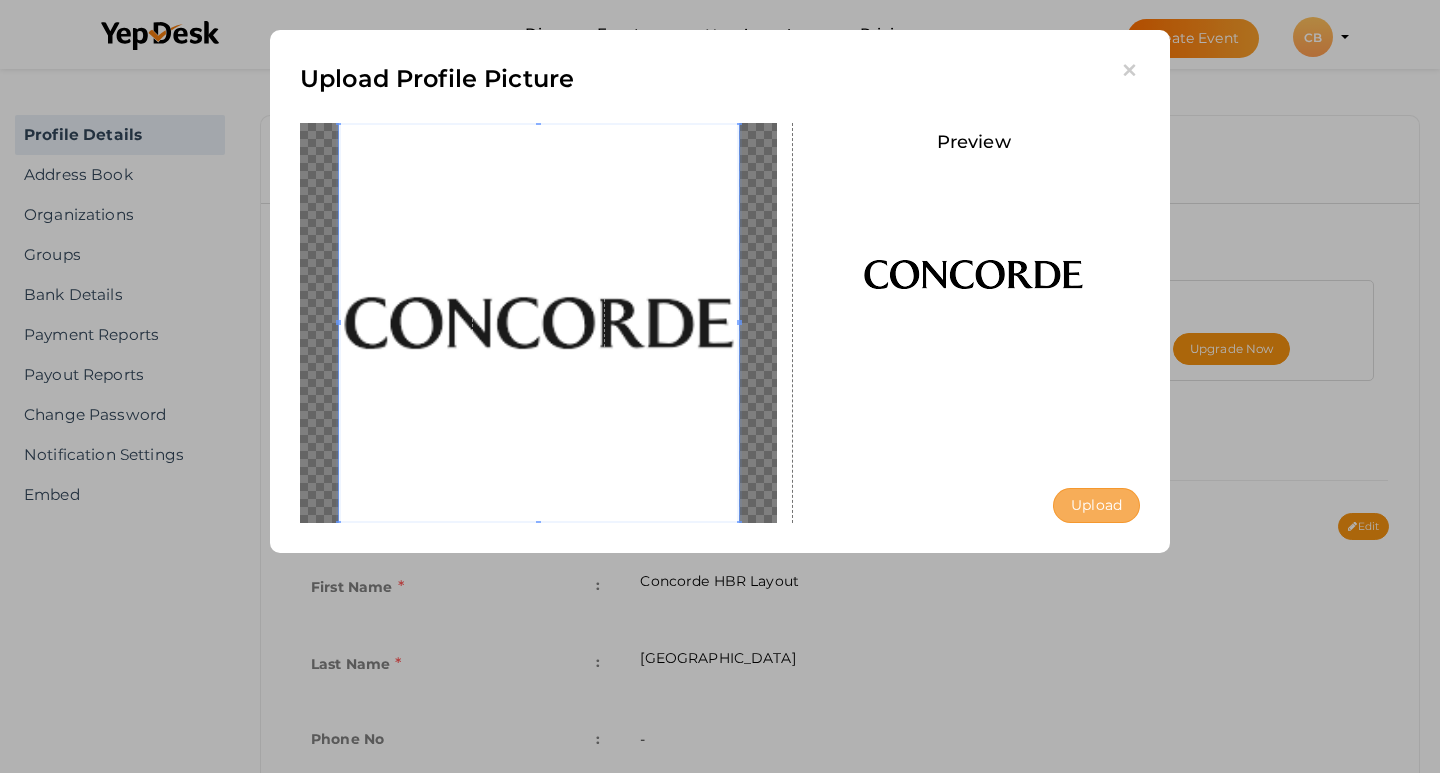 click on "Upload" at bounding box center [1096, 505] 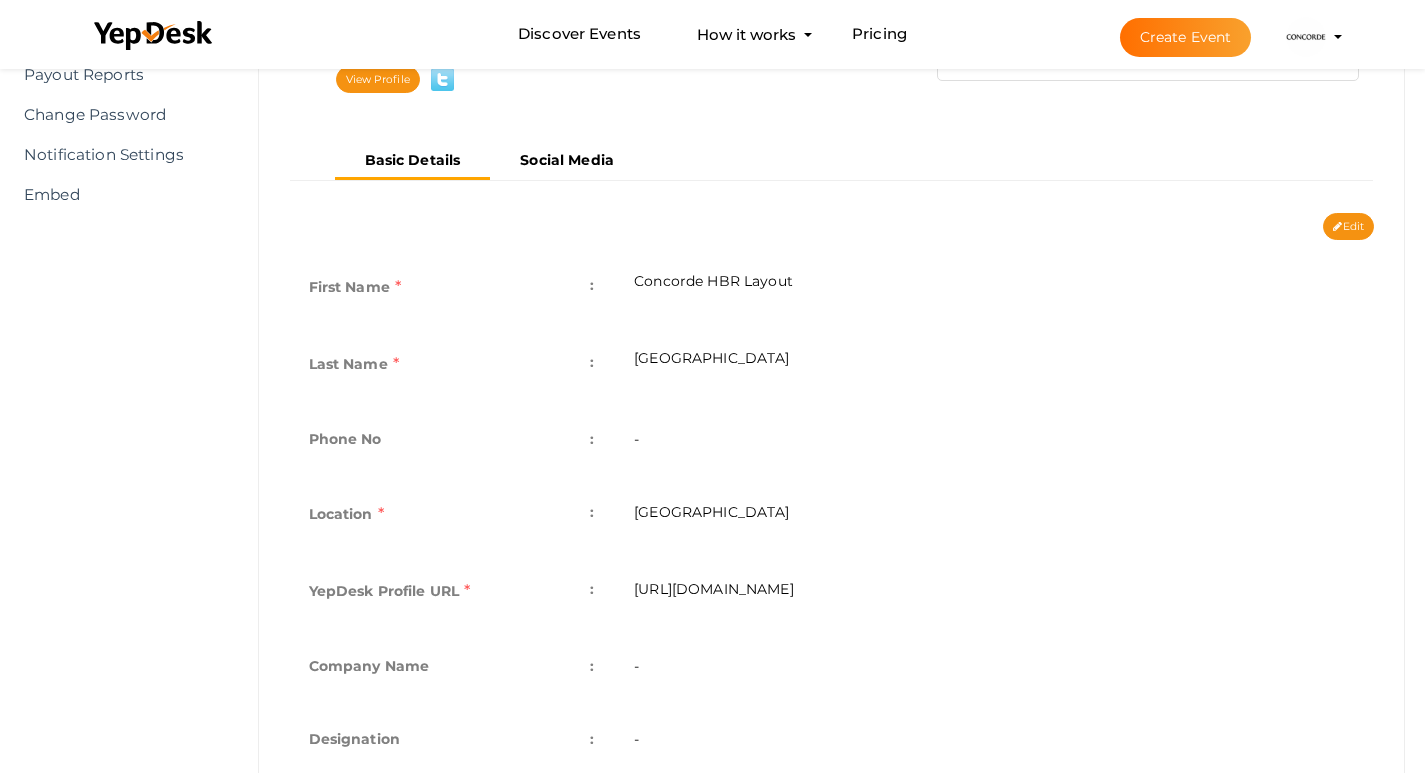 scroll, scrollTop: 0, scrollLeft: 0, axis: both 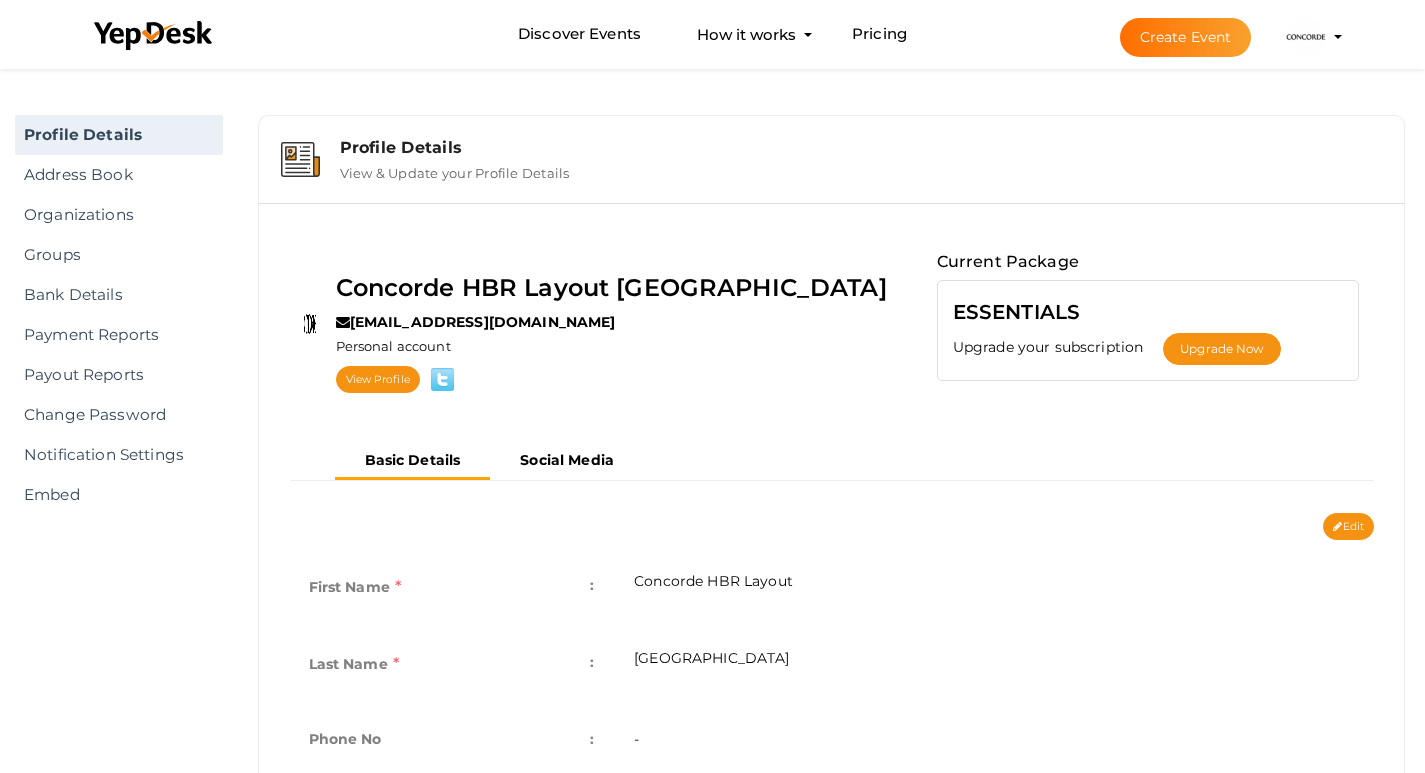 click at bounding box center [1306, 37] 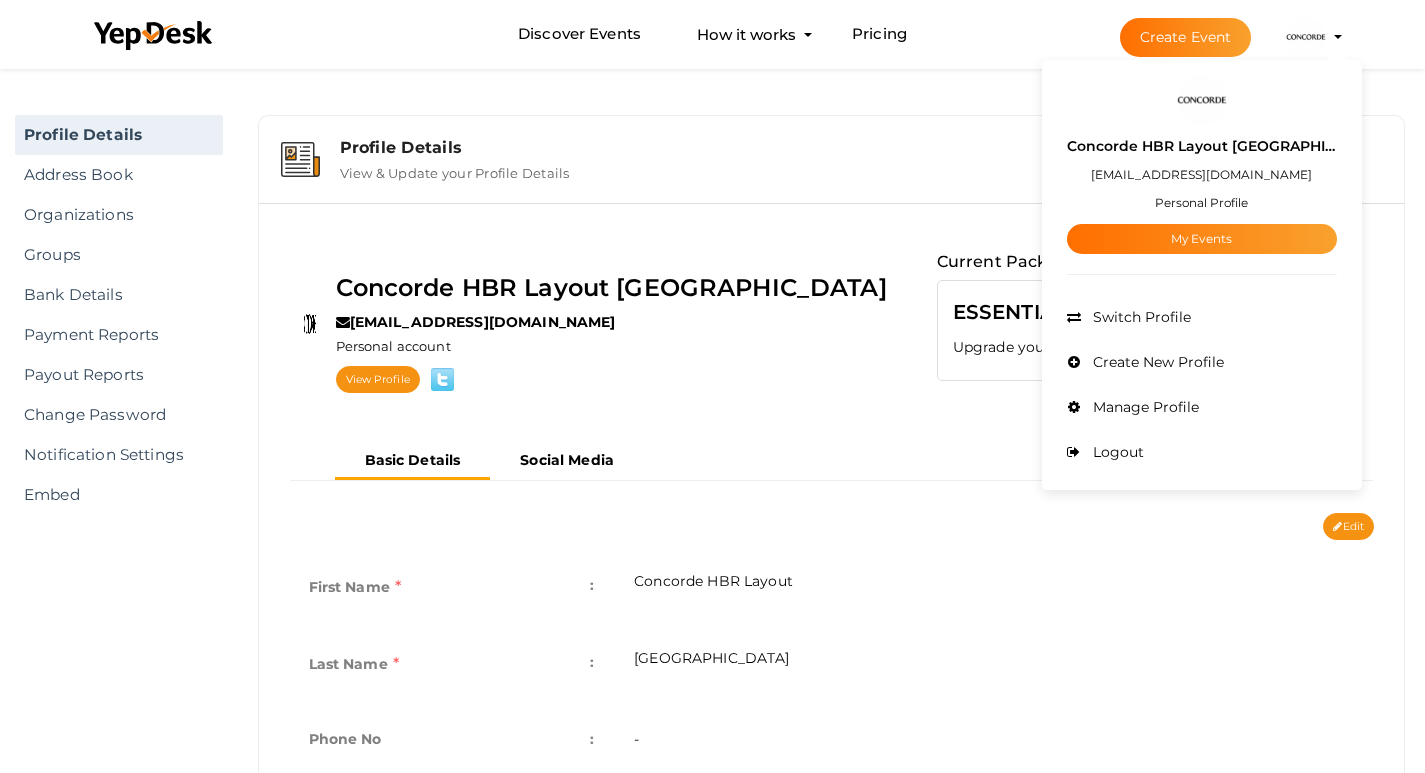 click on "Personal Profile" at bounding box center [1201, 202] 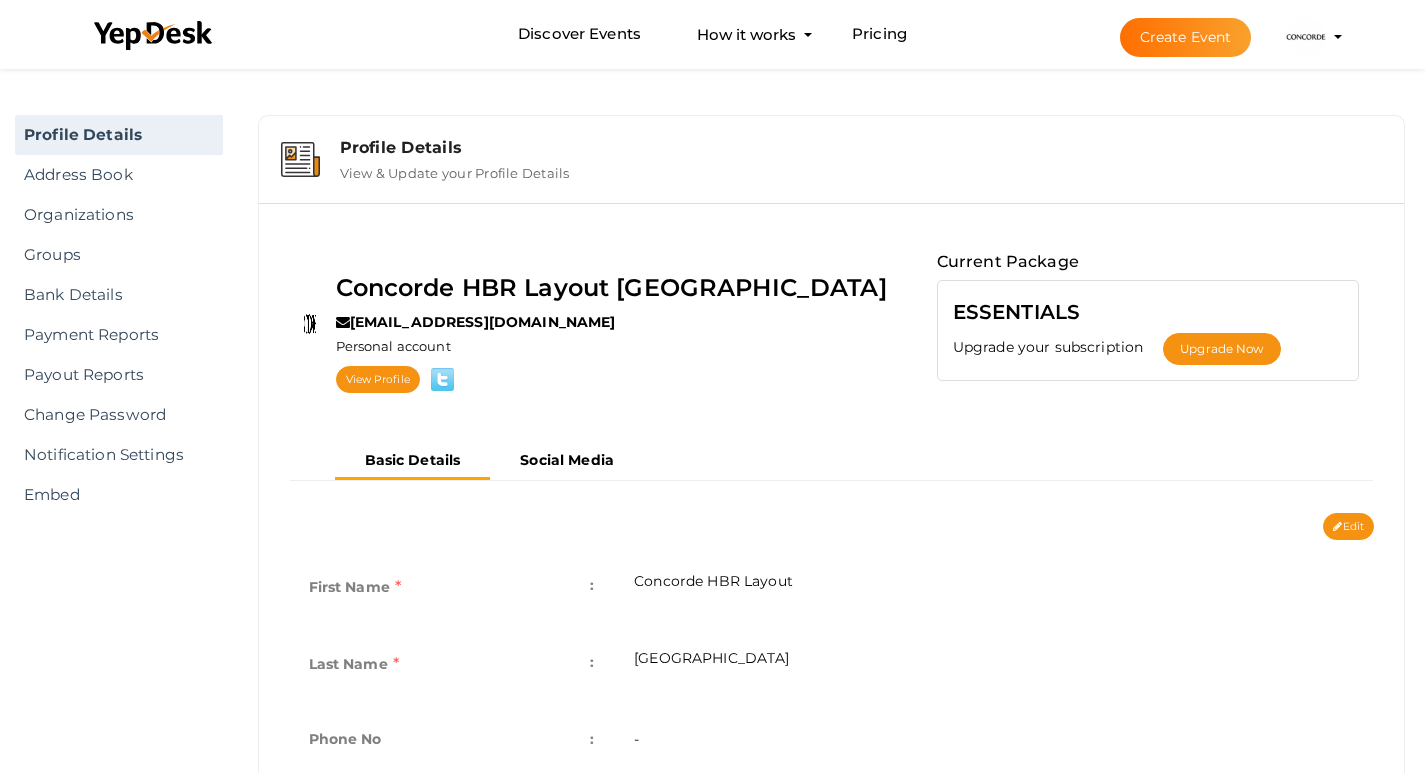 click at bounding box center [1306, 37] 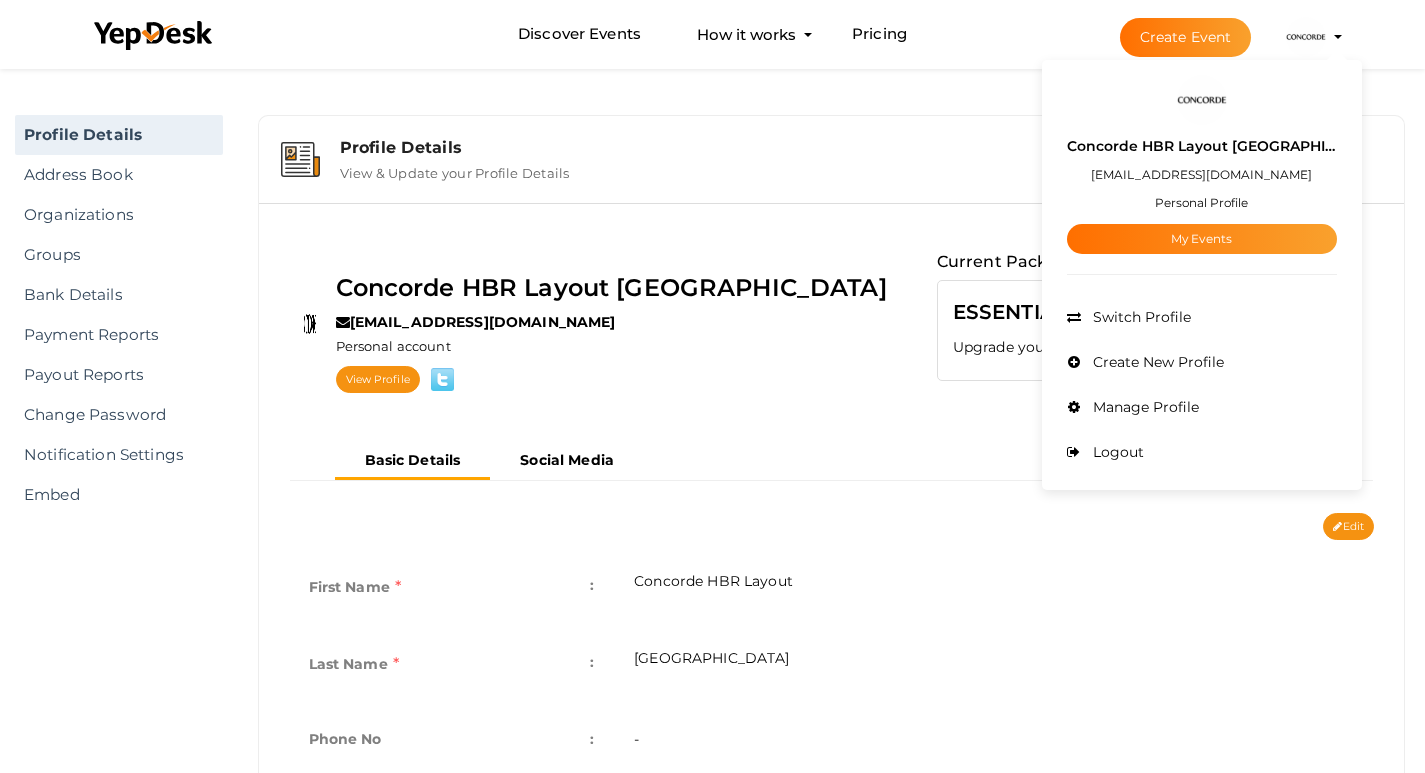 click on "Profile Details
View & Update your Profile Details" at bounding box center [832, 159] 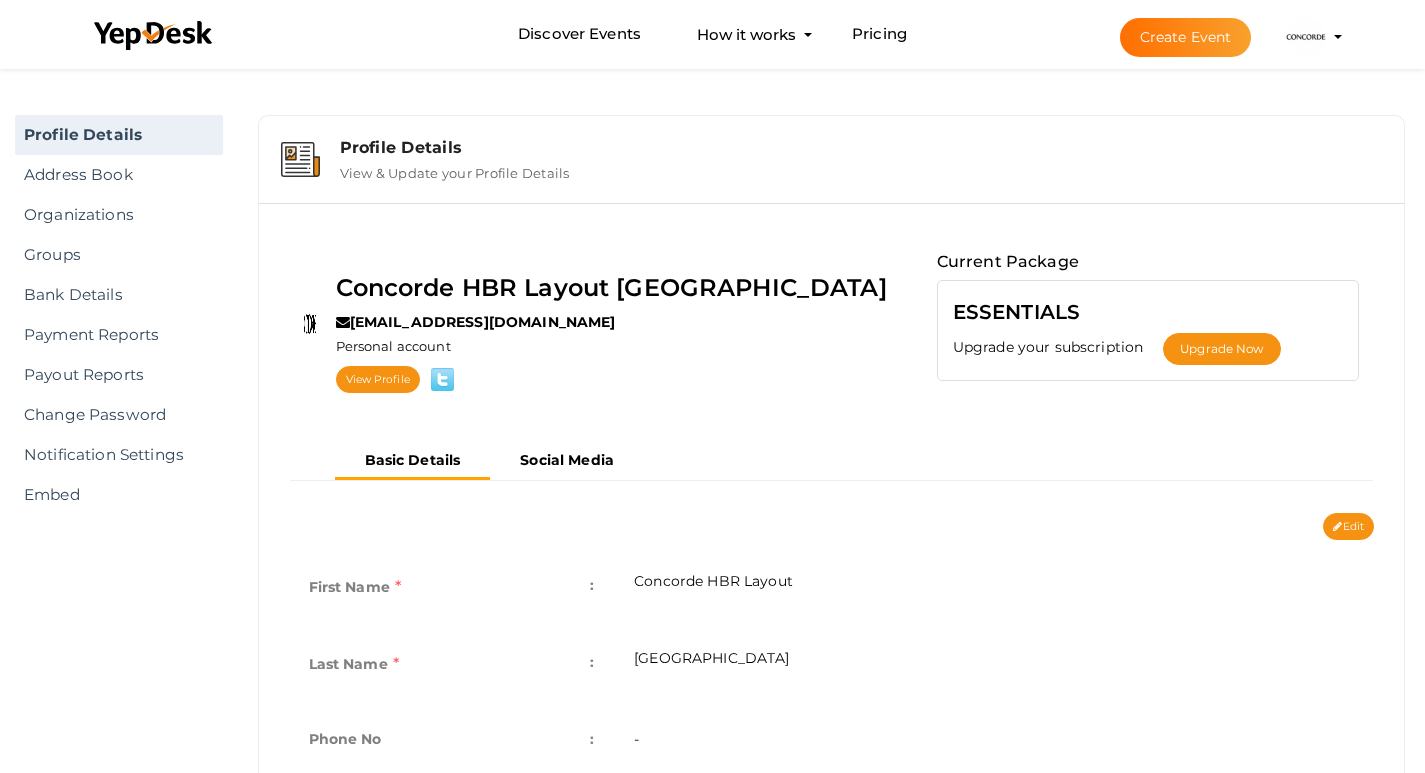 scroll, scrollTop: 200, scrollLeft: 0, axis: vertical 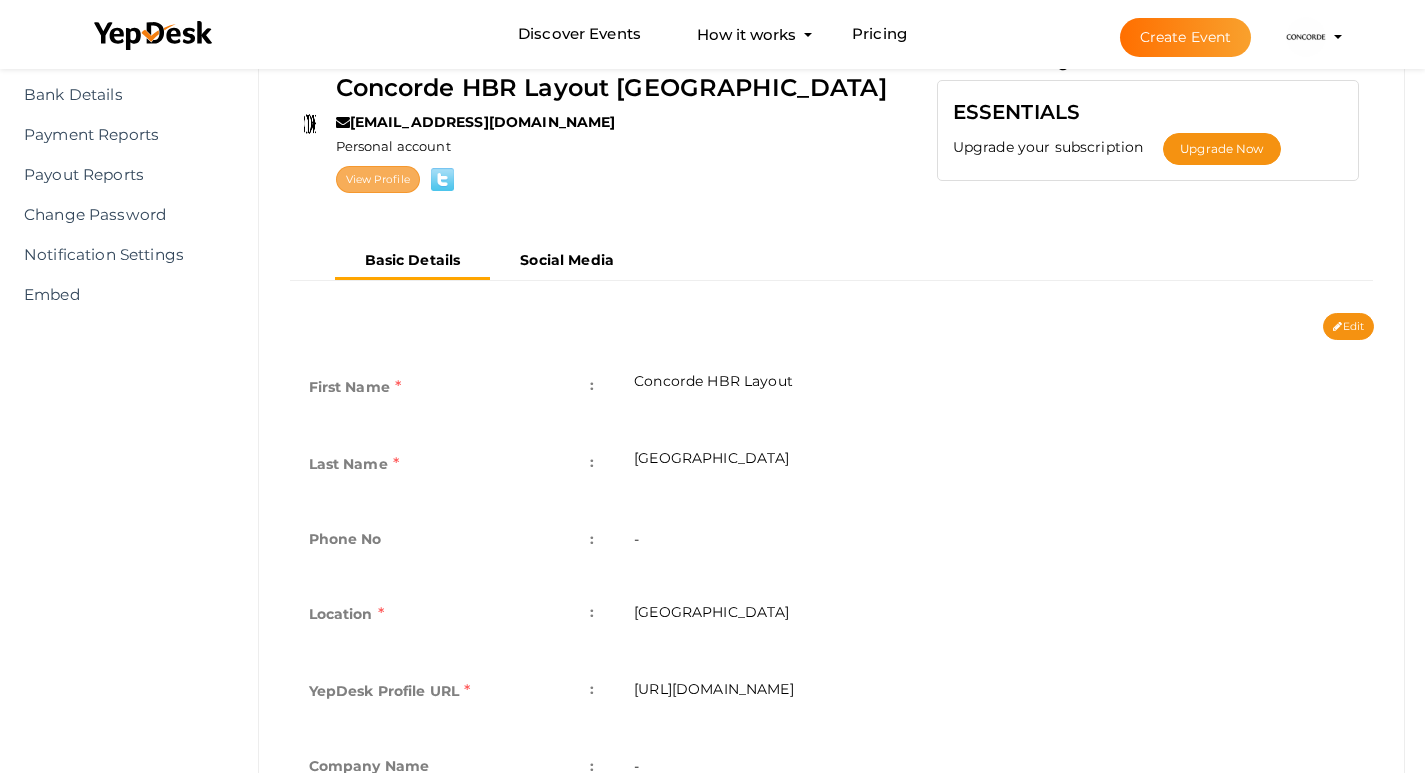 click on "View Profile" at bounding box center [378, 179] 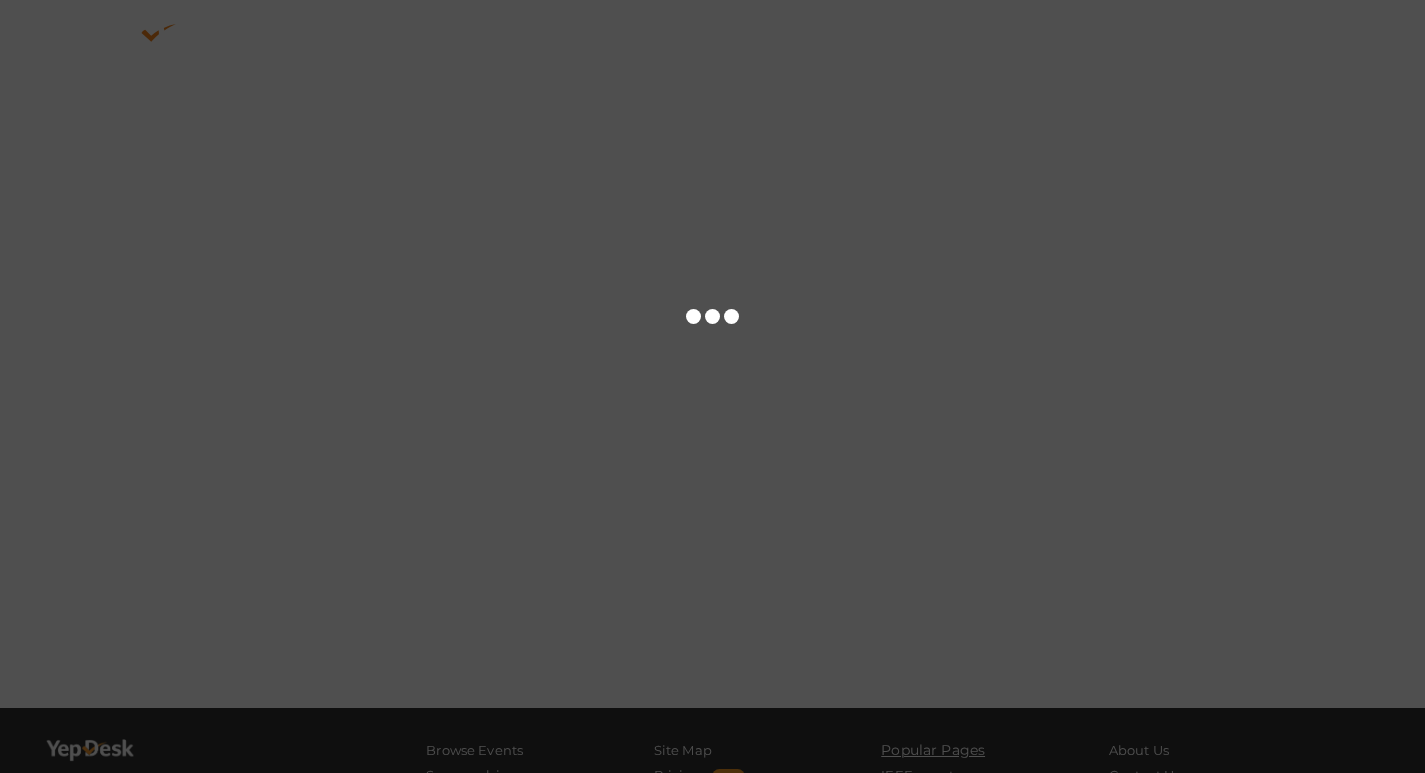 scroll, scrollTop: 0, scrollLeft: 0, axis: both 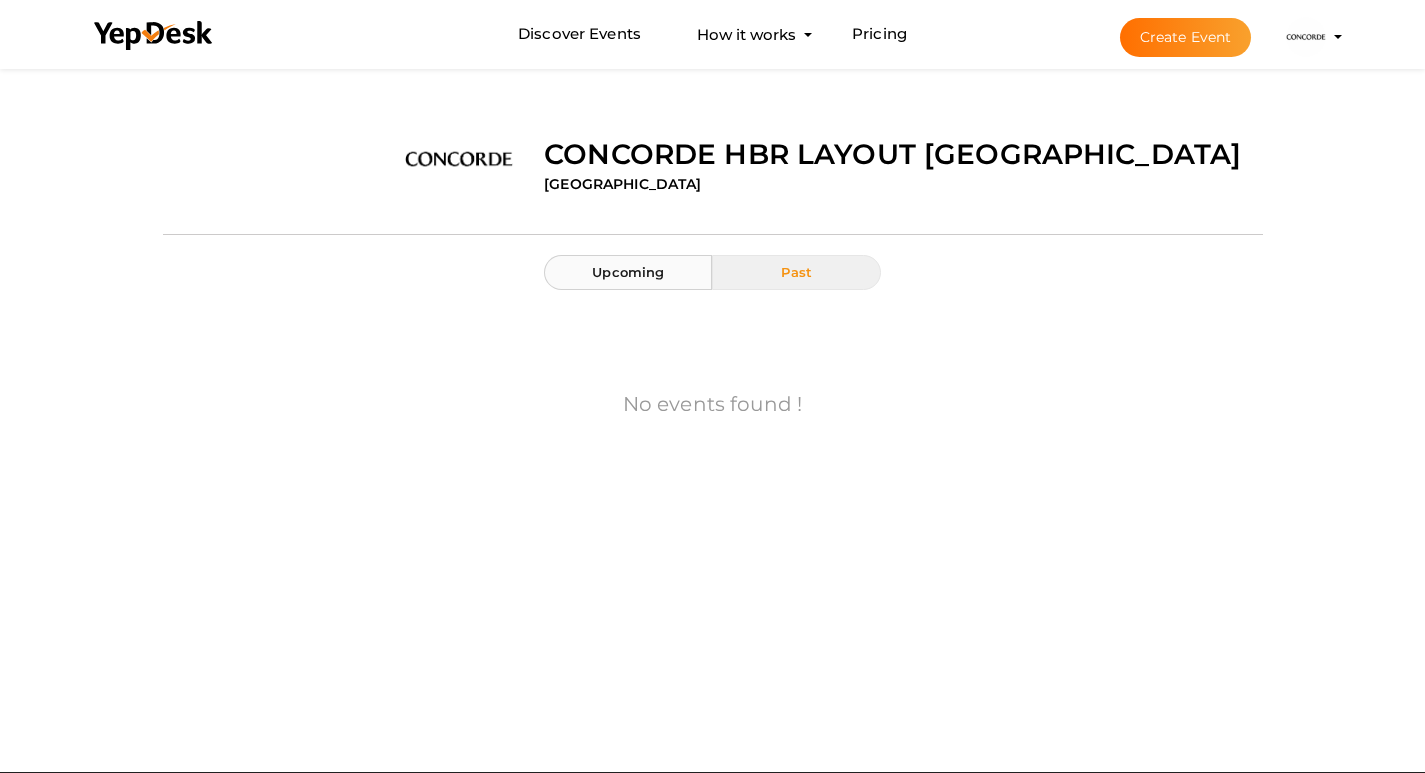 click on "Upcoming" at bounding box center (628, 272) 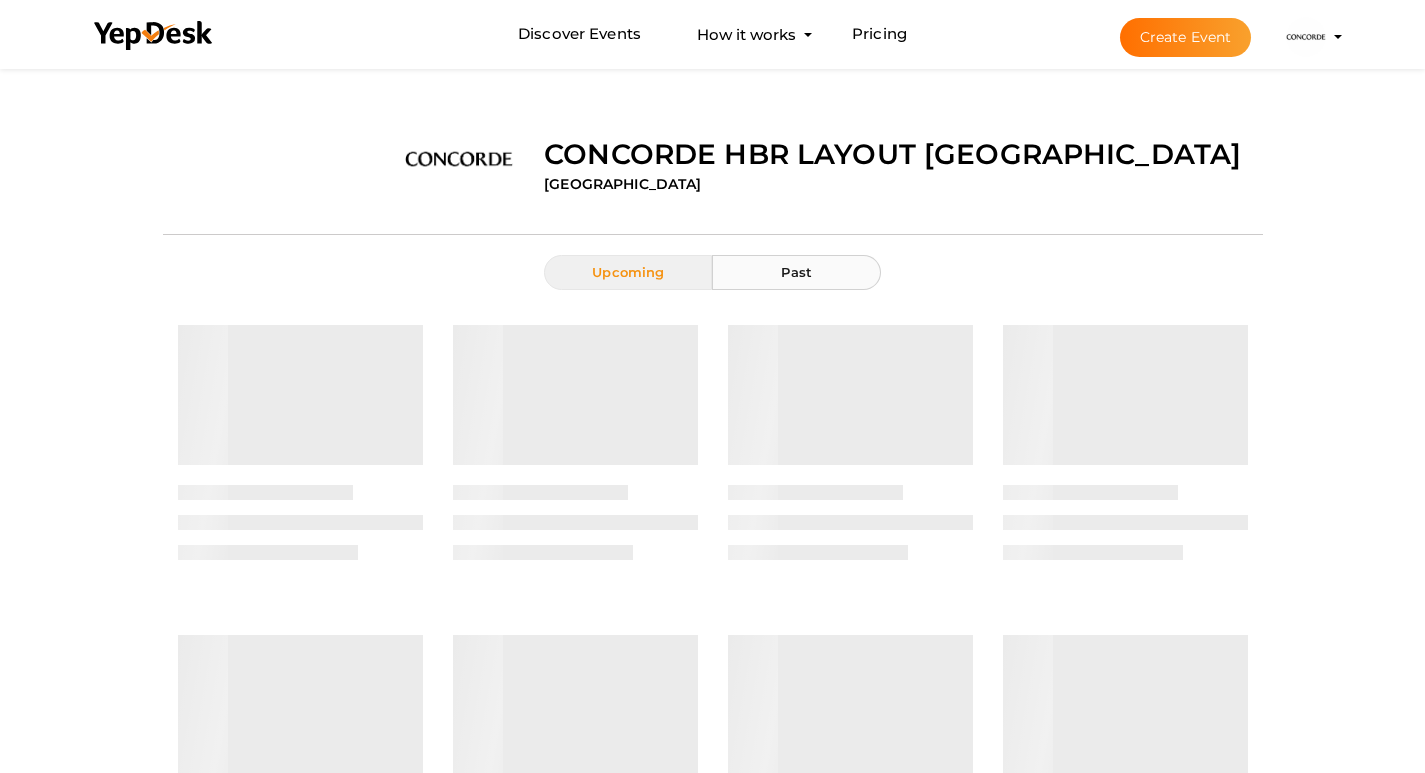 click on "Past" at bounding box center (796, 272) 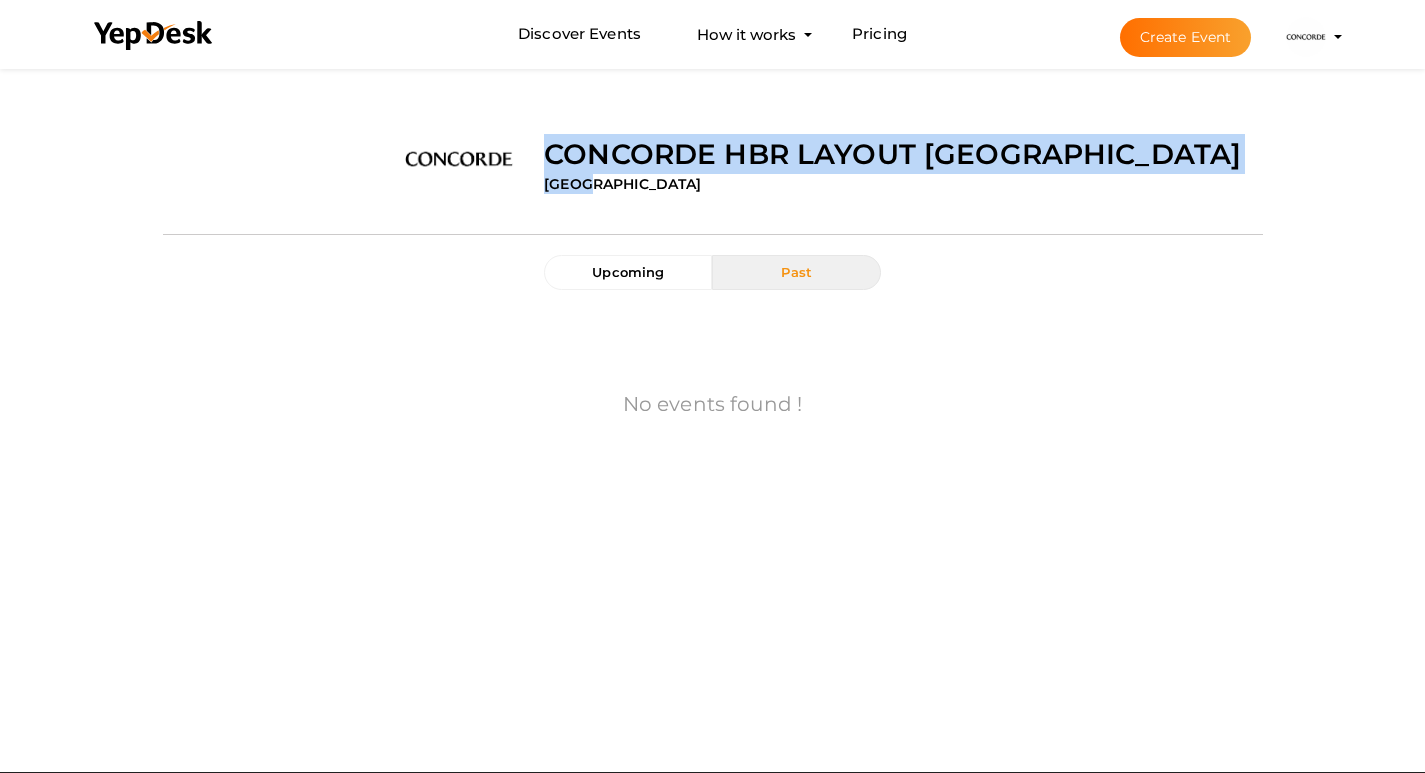 drag, startPoint x: 538, startPoint y: 148, endPoint x: 881, endPoint y: 189, distance: 345.44174 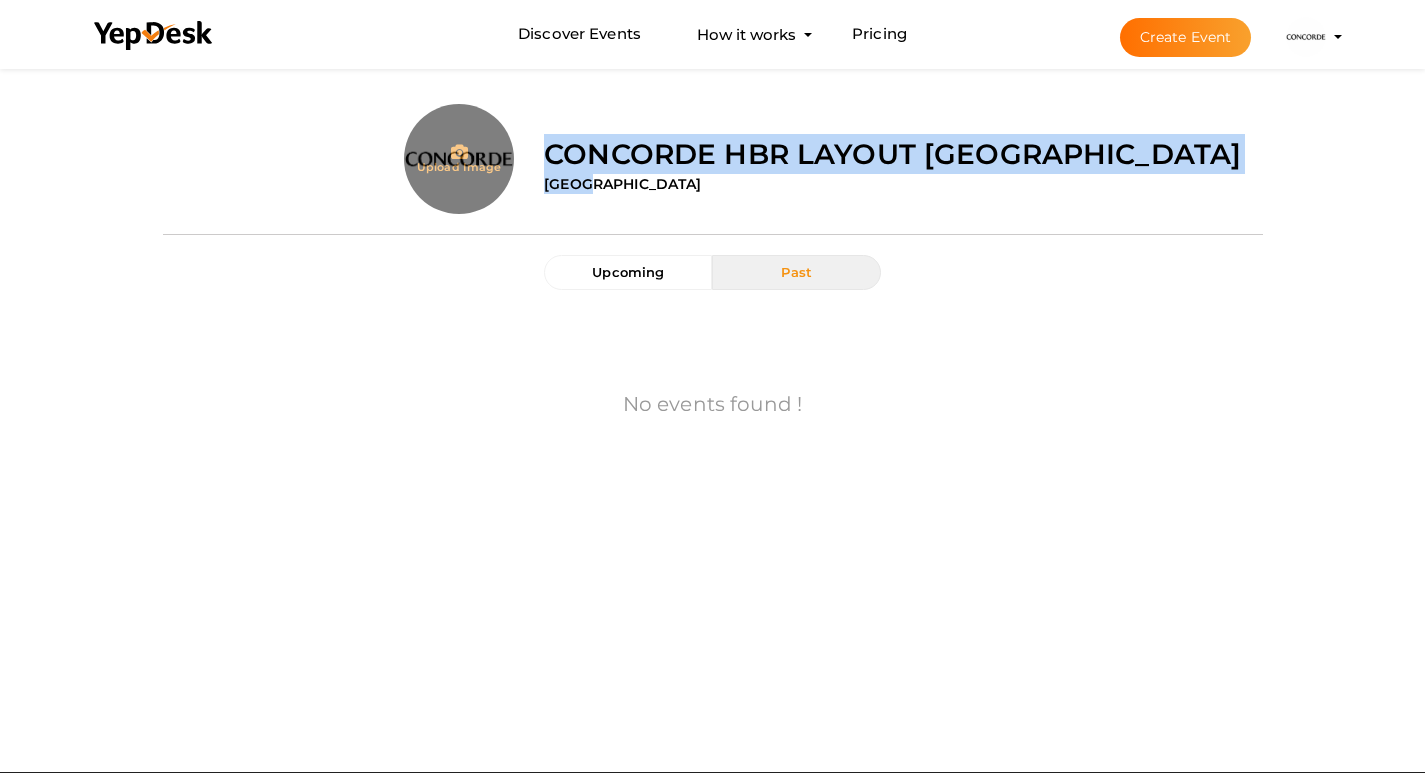 click at bounding box center (459, 199) 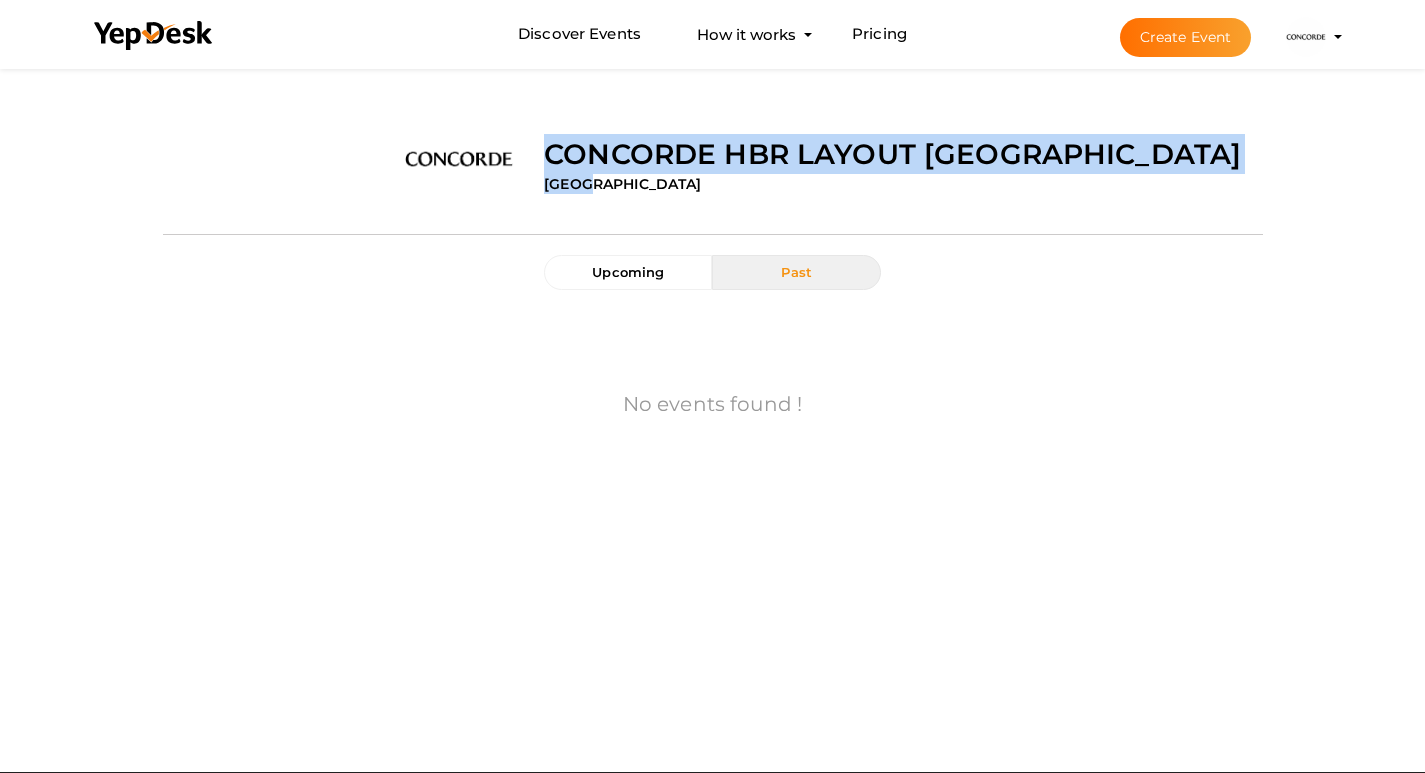 click at bounding box center [1306, 37] 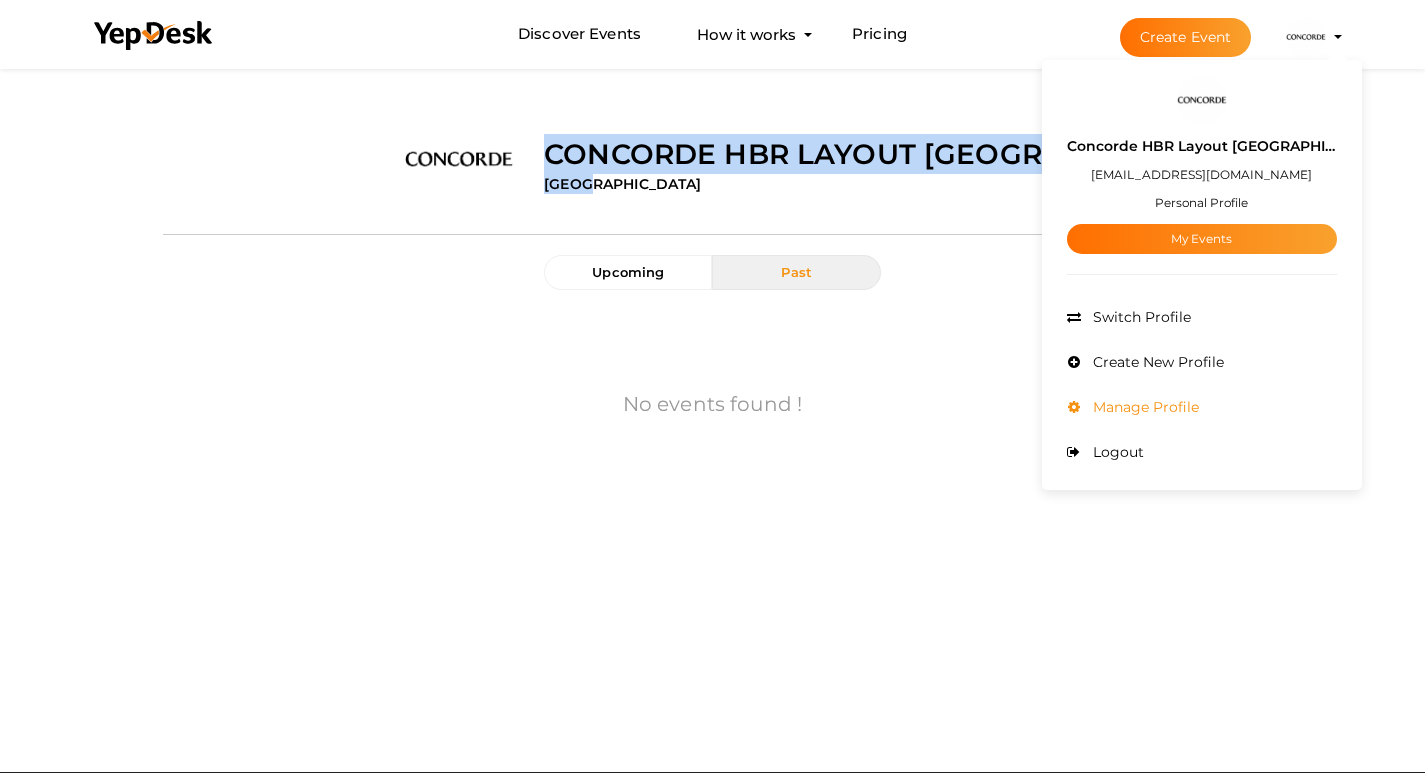 click on "Manage Profile" at bounding box center (1202, 407) 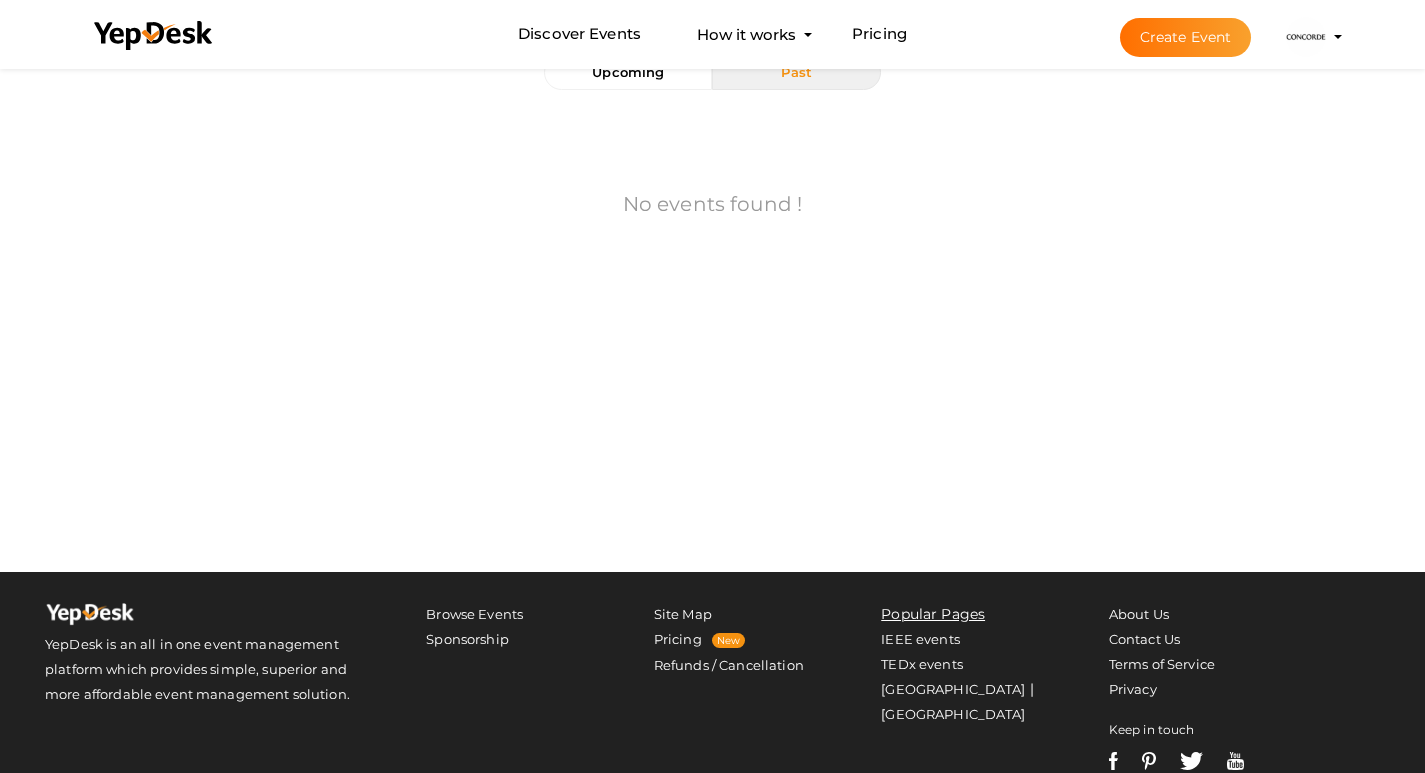 scroll, scrollTop: 254, scrollLeft: 0, axis: vertical 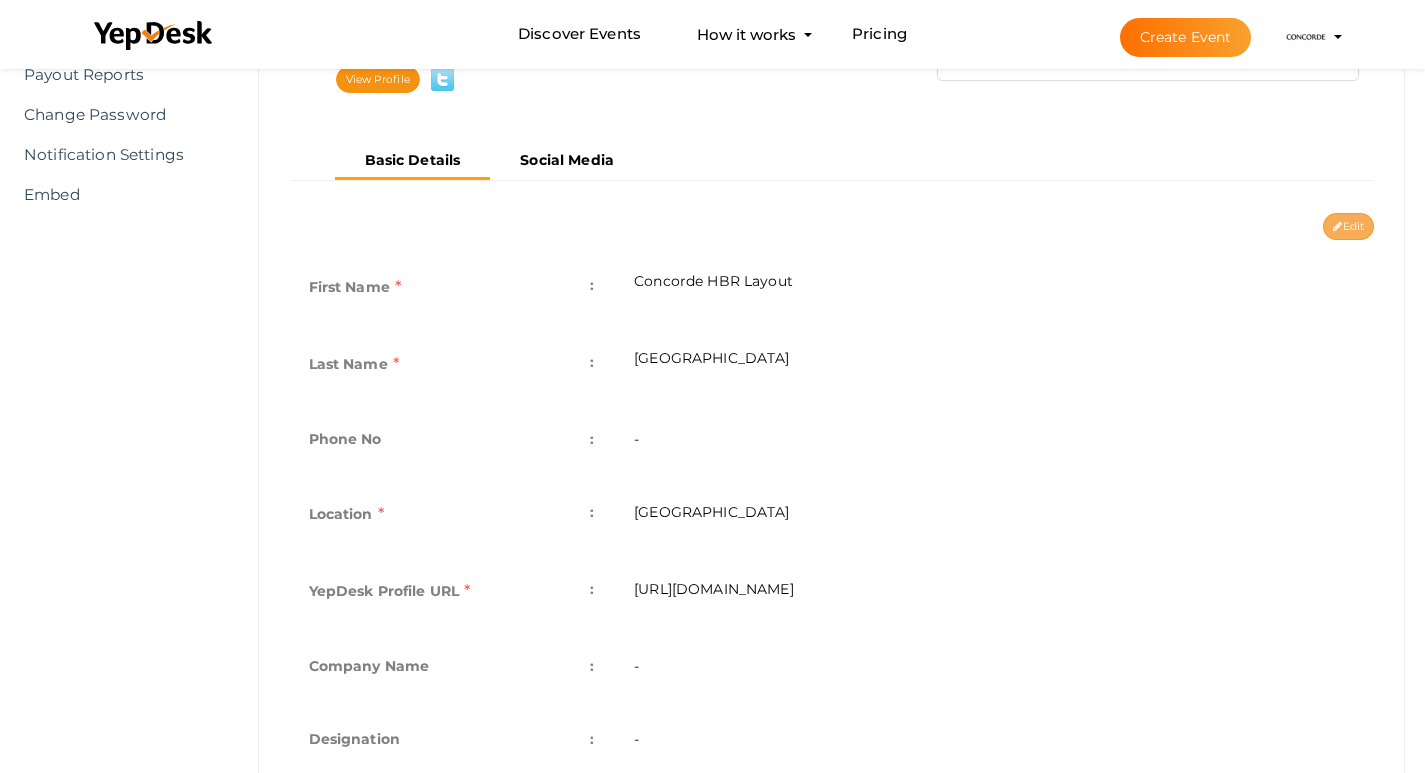 click on "Edit" at bounding box center [1348, 226] 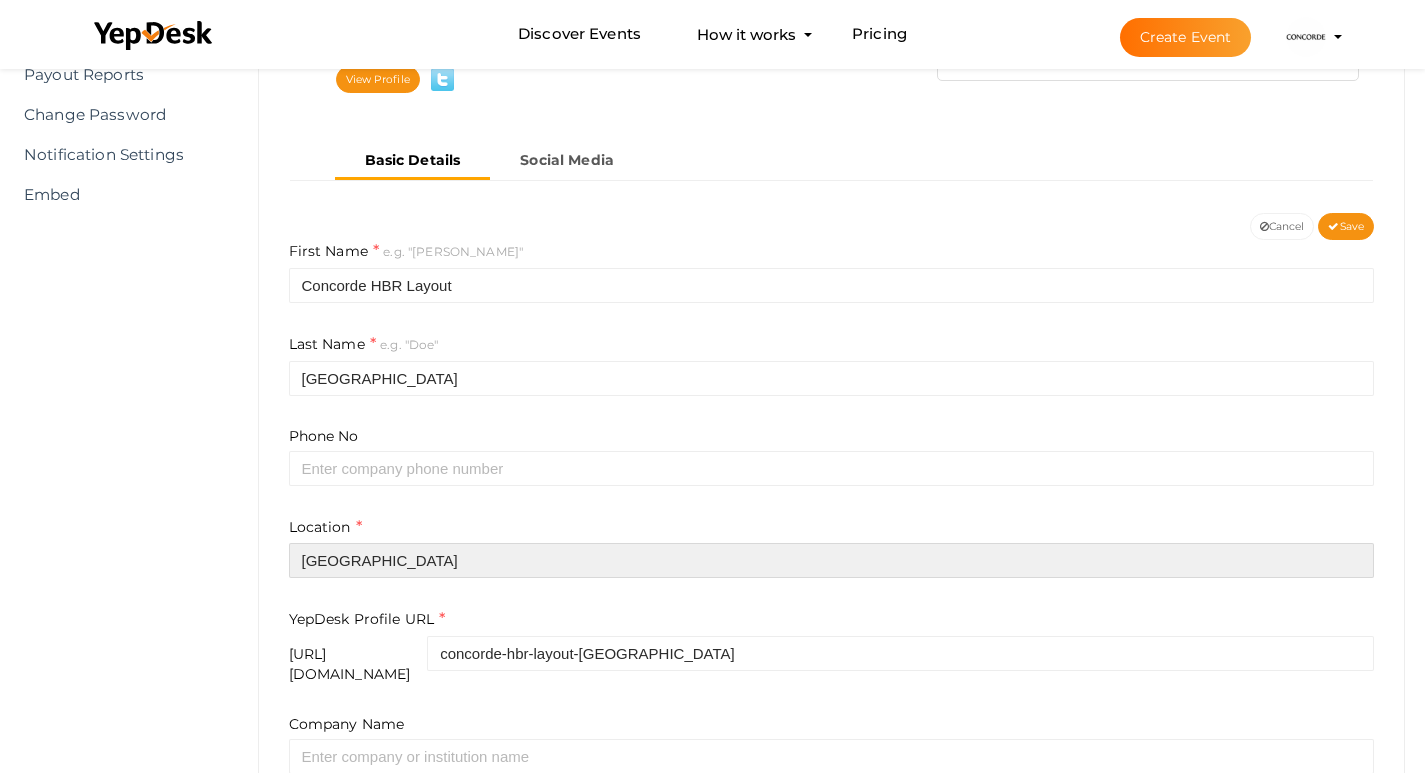 click on "[GEOGRAPHIC_DATA]" at bounding box center (832, 560) 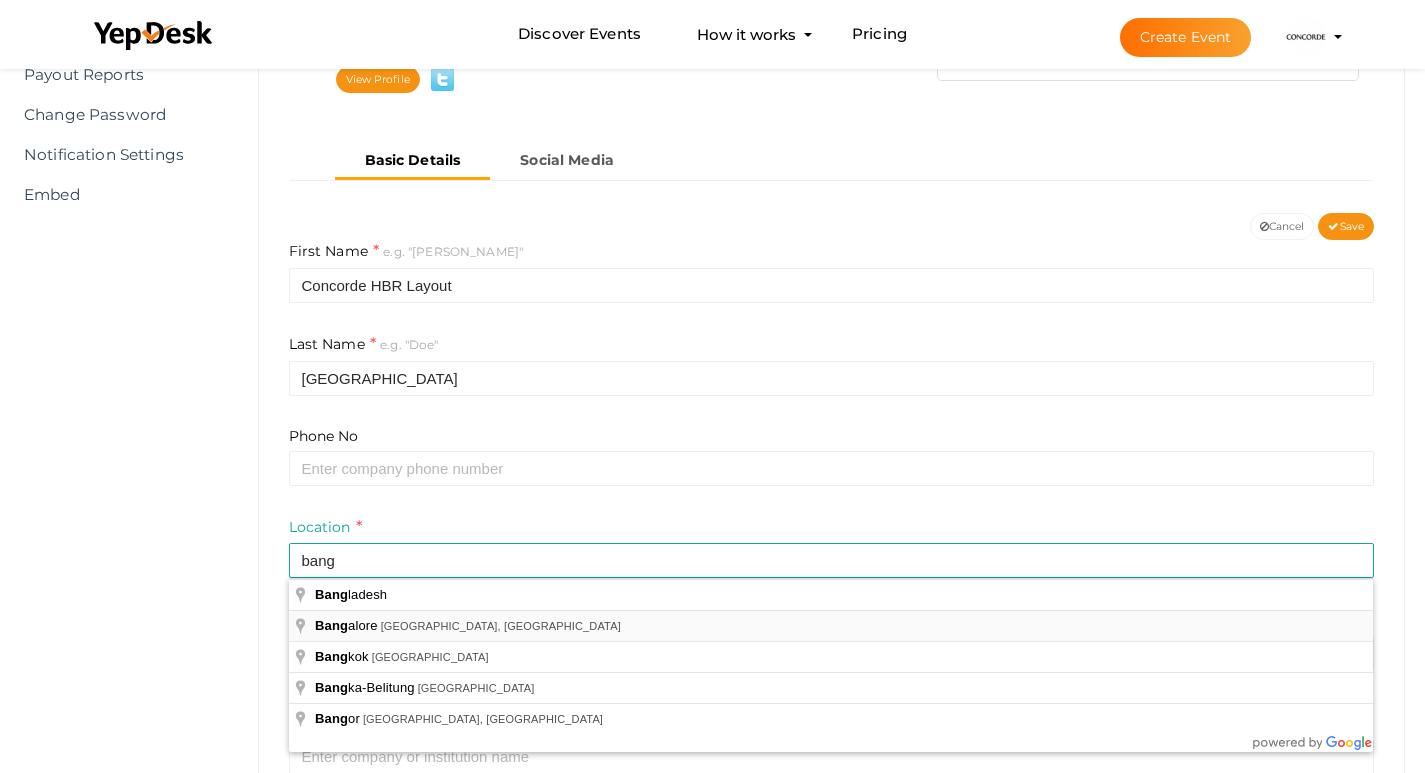 type on "[GEOGRAPHIC_DATA], [GEOGRAPHIC_DATA], [GEOGRAPHIC_DATA]" 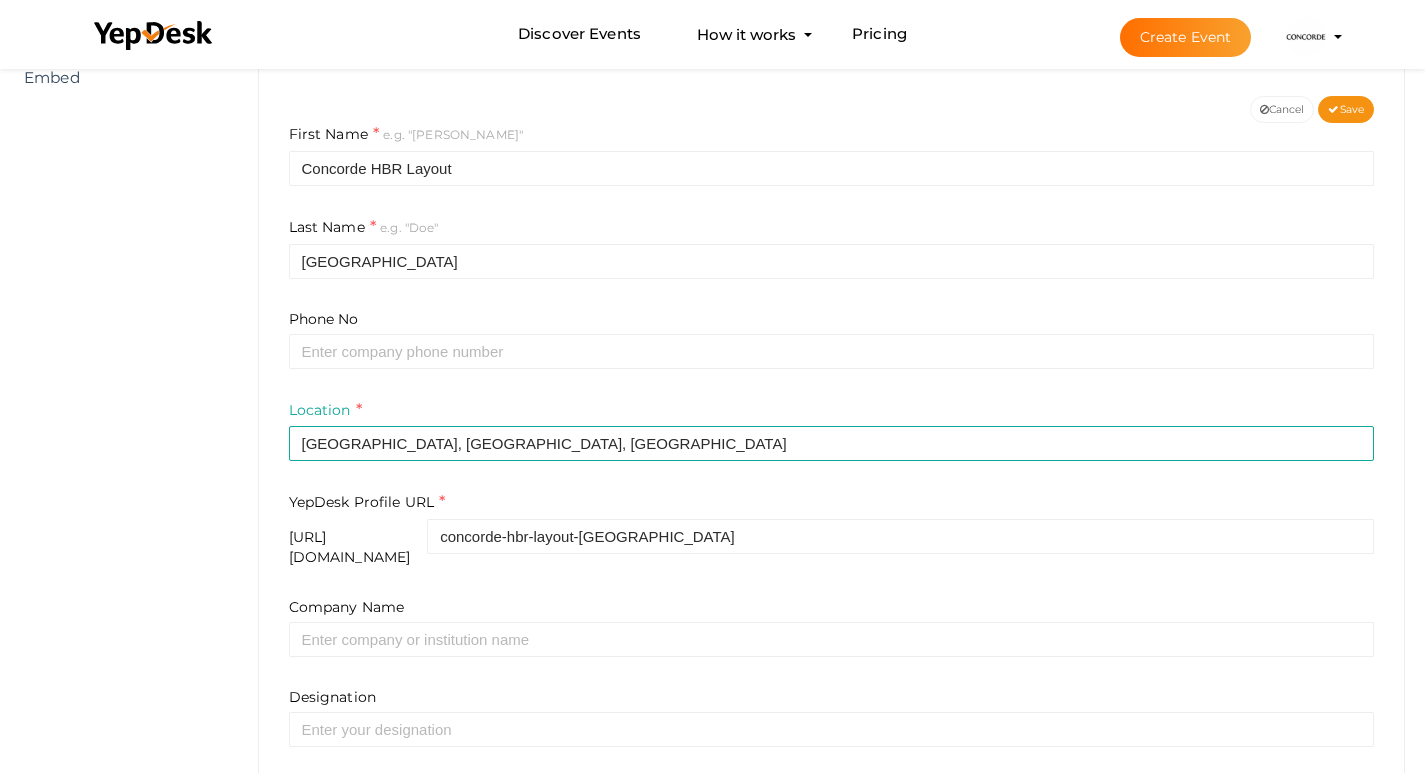 scroll, scrollTop: 606, scrollLeft: 0, axis: vertical 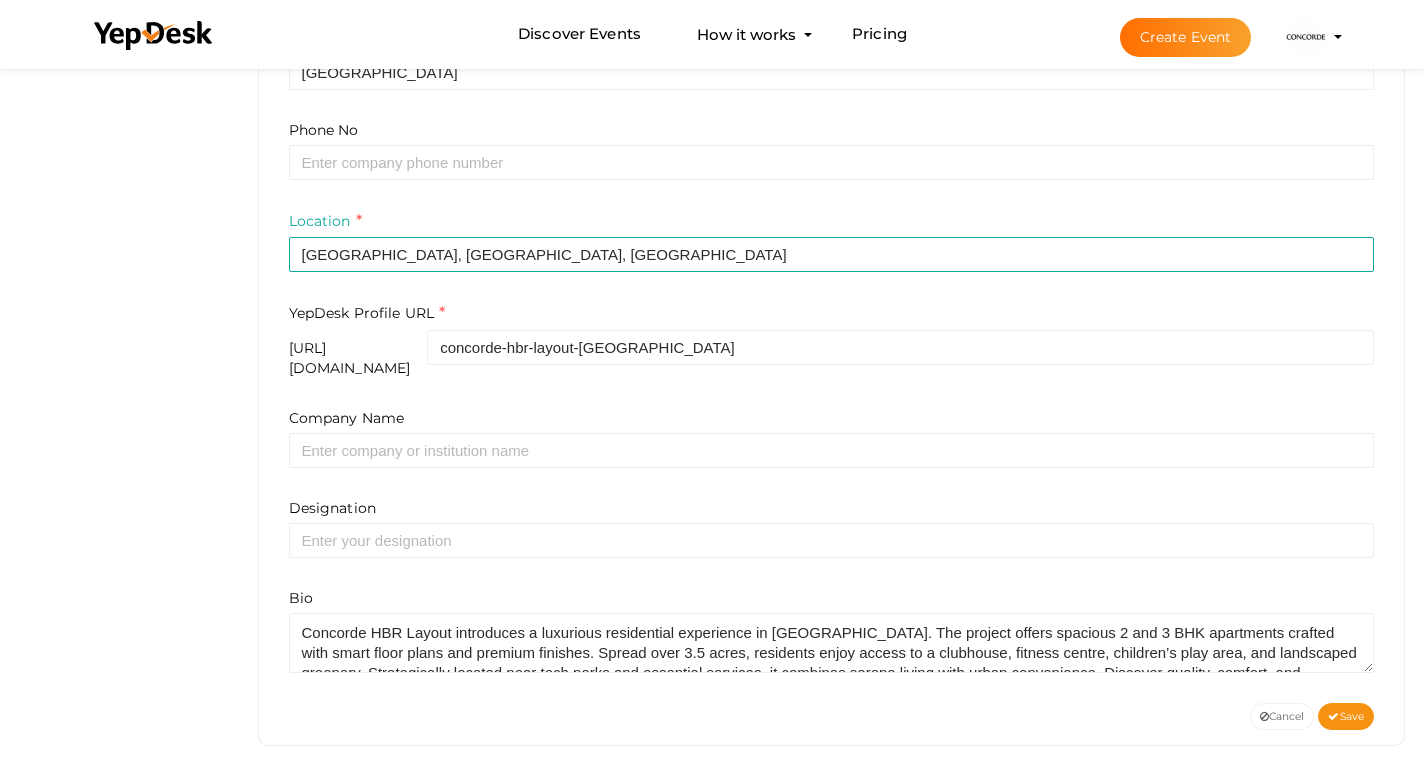 click on "Designation" at bounding box center (832, 528) 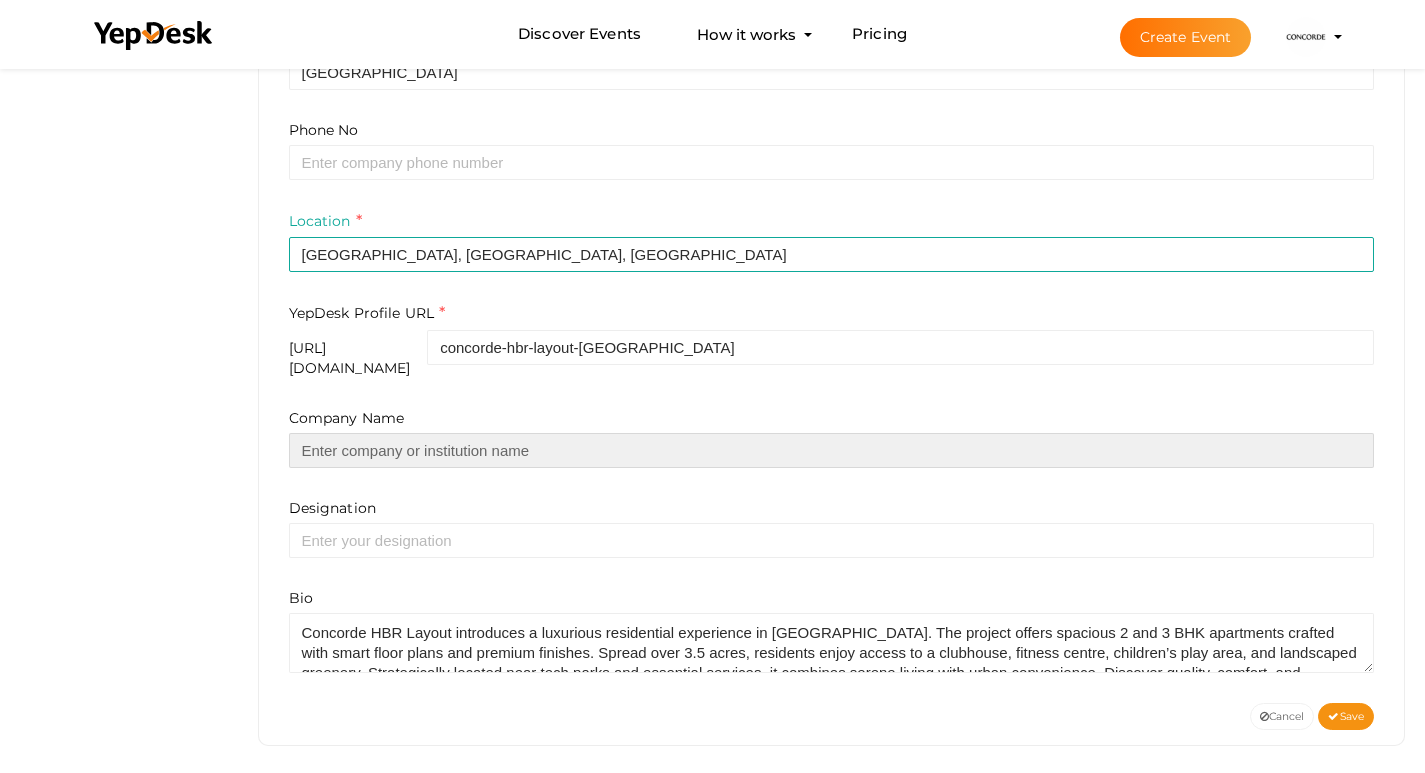 click at bounding box center (832, 450) 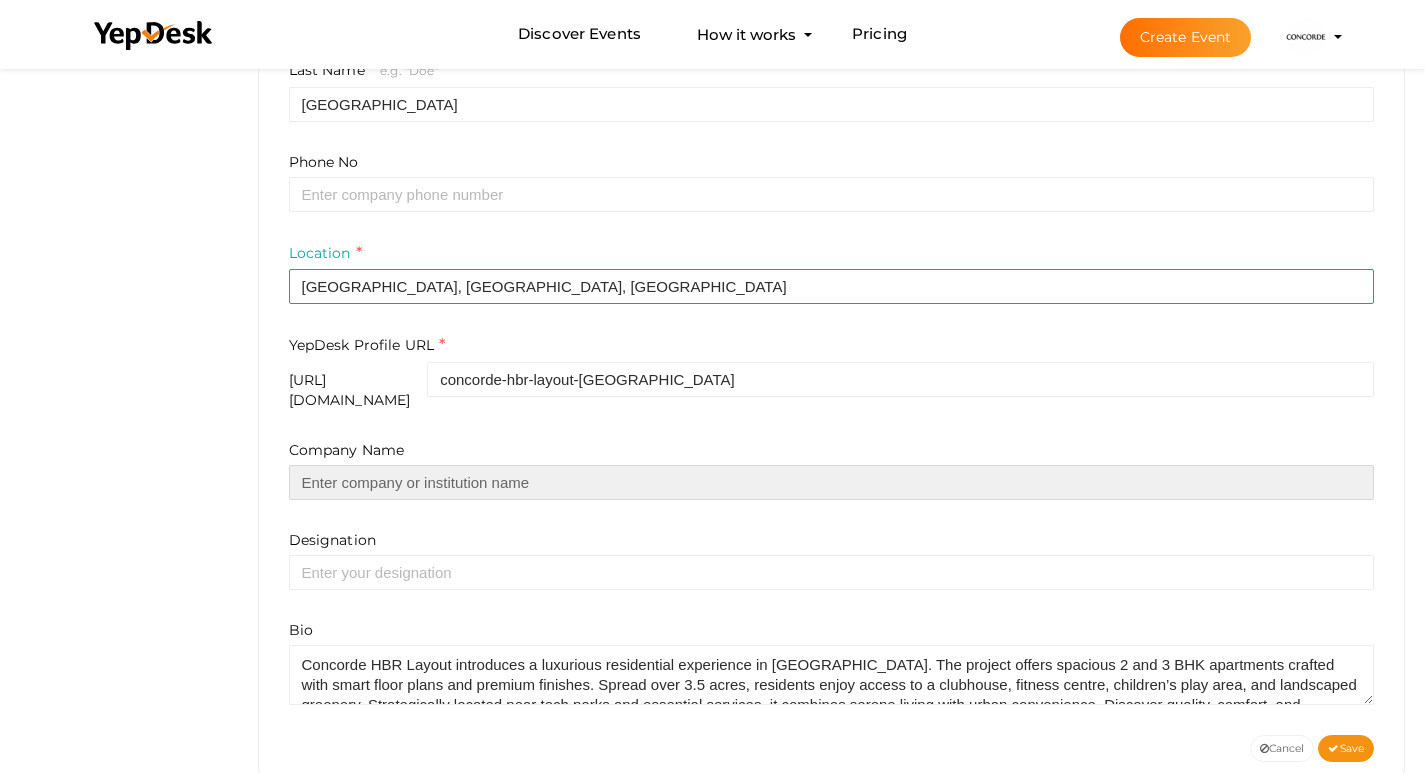 scroll, scrollTop: 606, scrollLeft: 0, axis: vertical 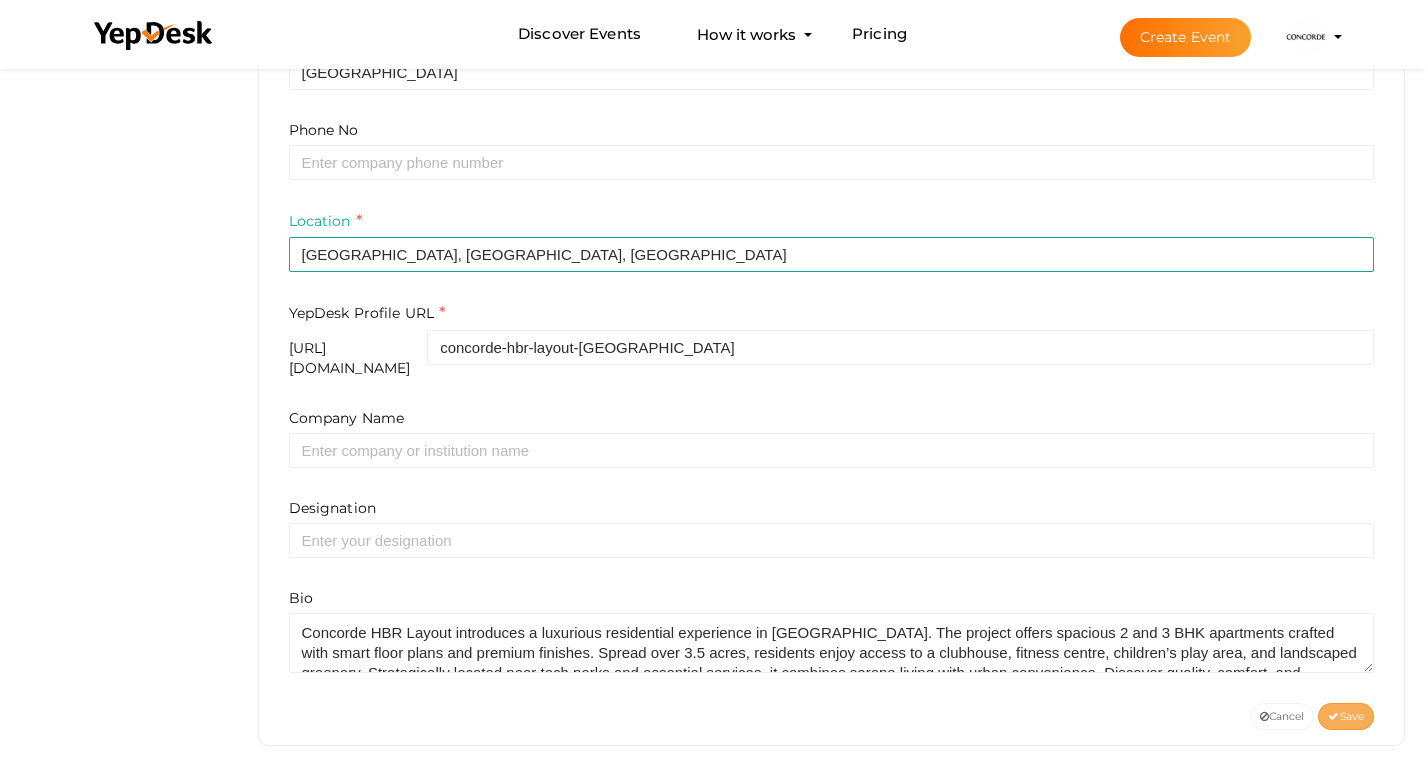 click on "Save" at bounding box center [1346, 716] 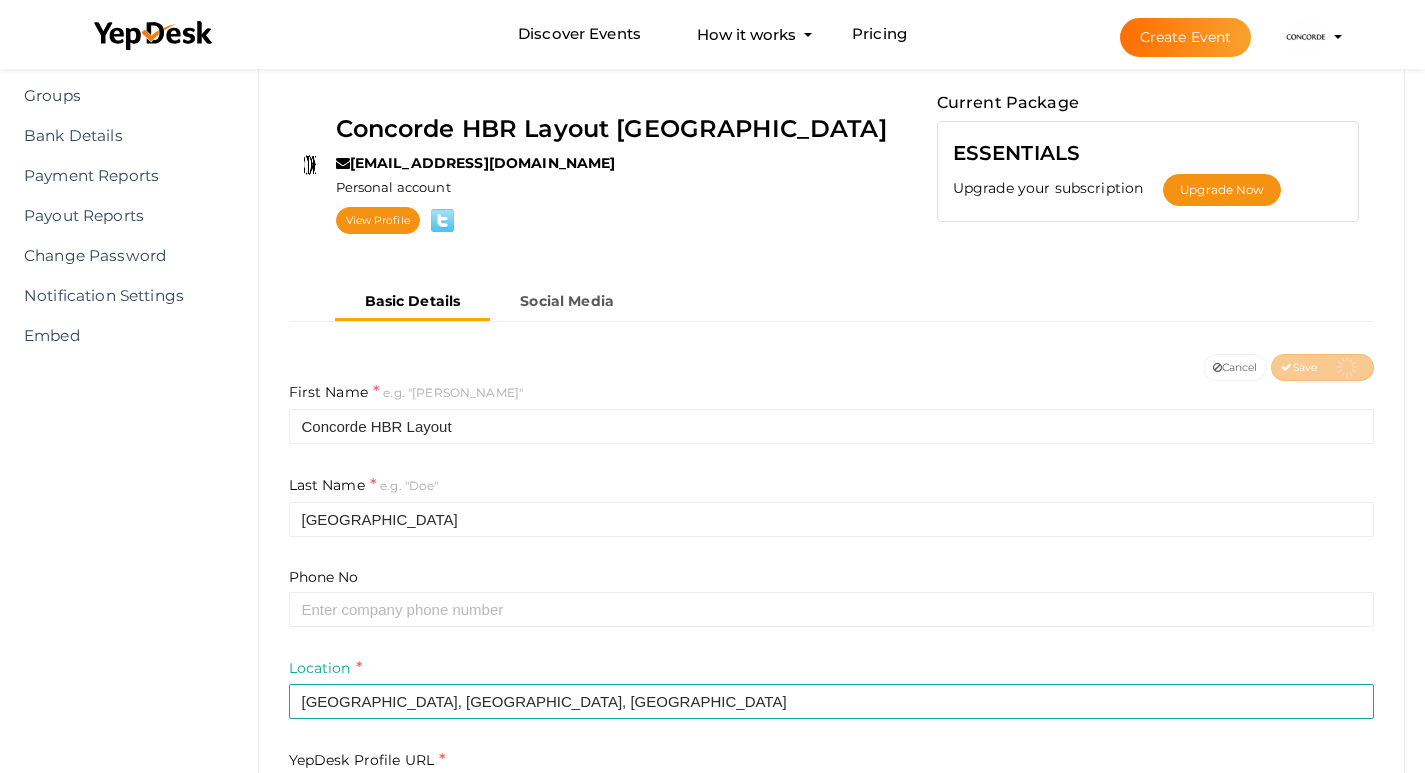 scroll, scrollTop: 6, scrollLeft: 0, axis: vertical 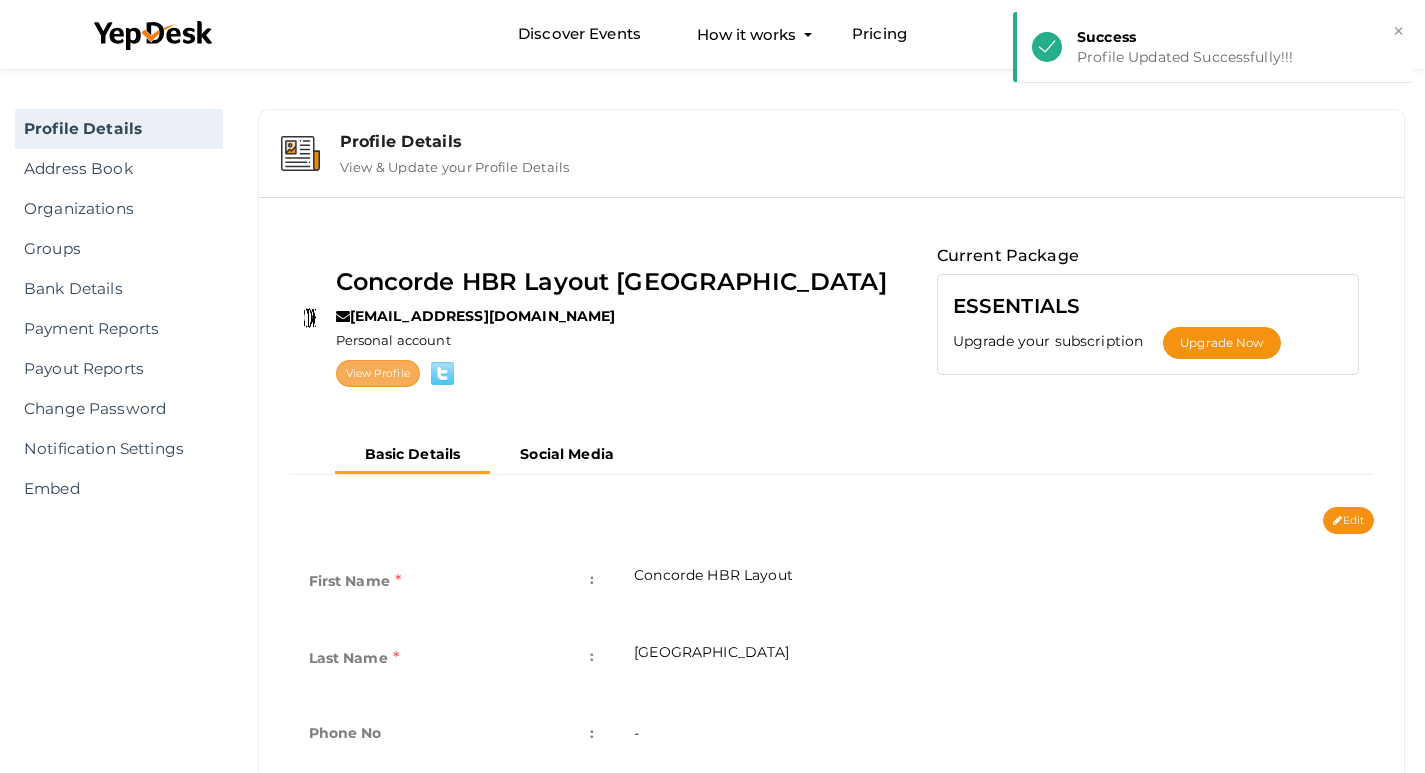 click on "View Profile" at bounding box center (378, 373) 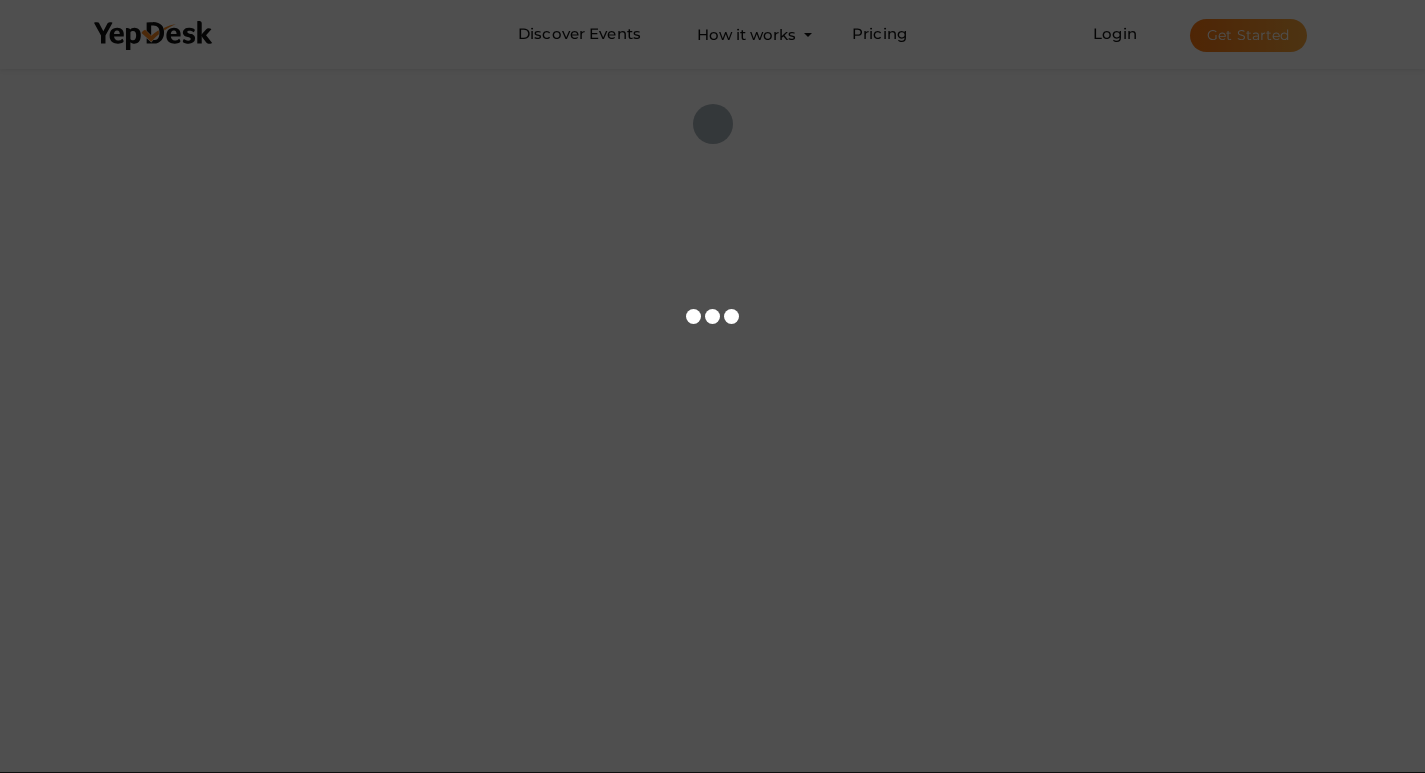 scroll, scrollTop: 0, scrollLeft: 0, axis: both 